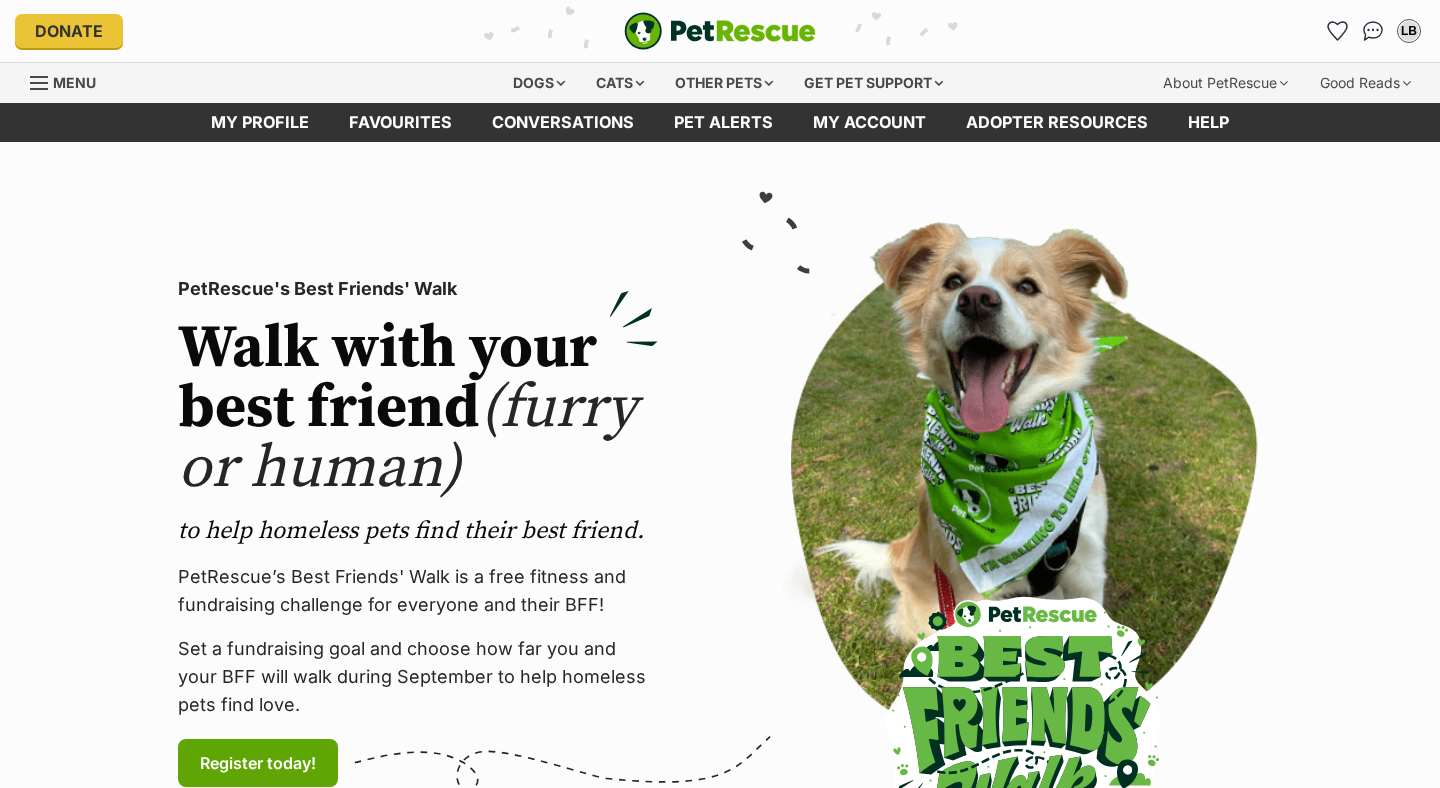scroll, scrollTop: 0, scrollLeft: 0, axis: both 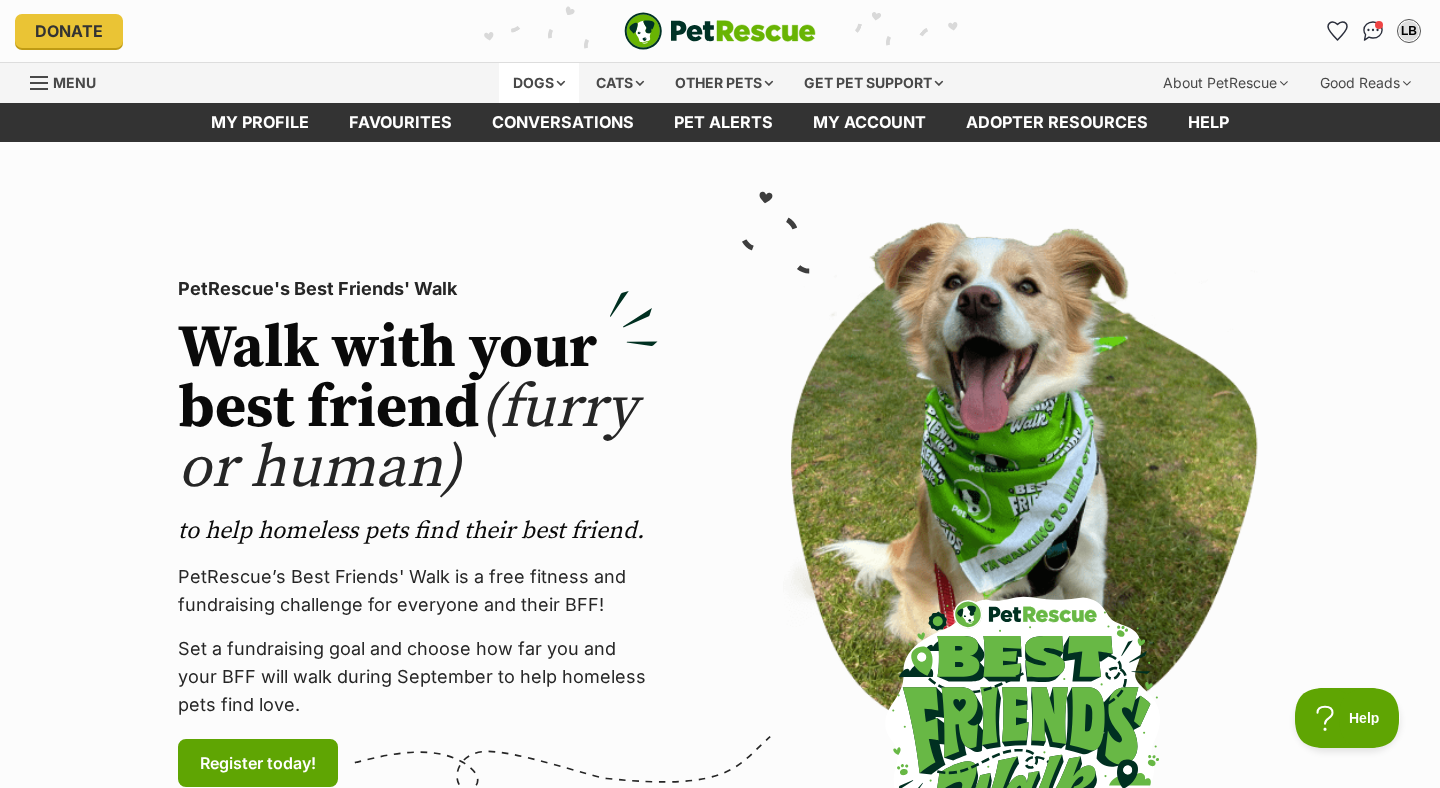 click on "Dogs" at bounding box center (539, 83) 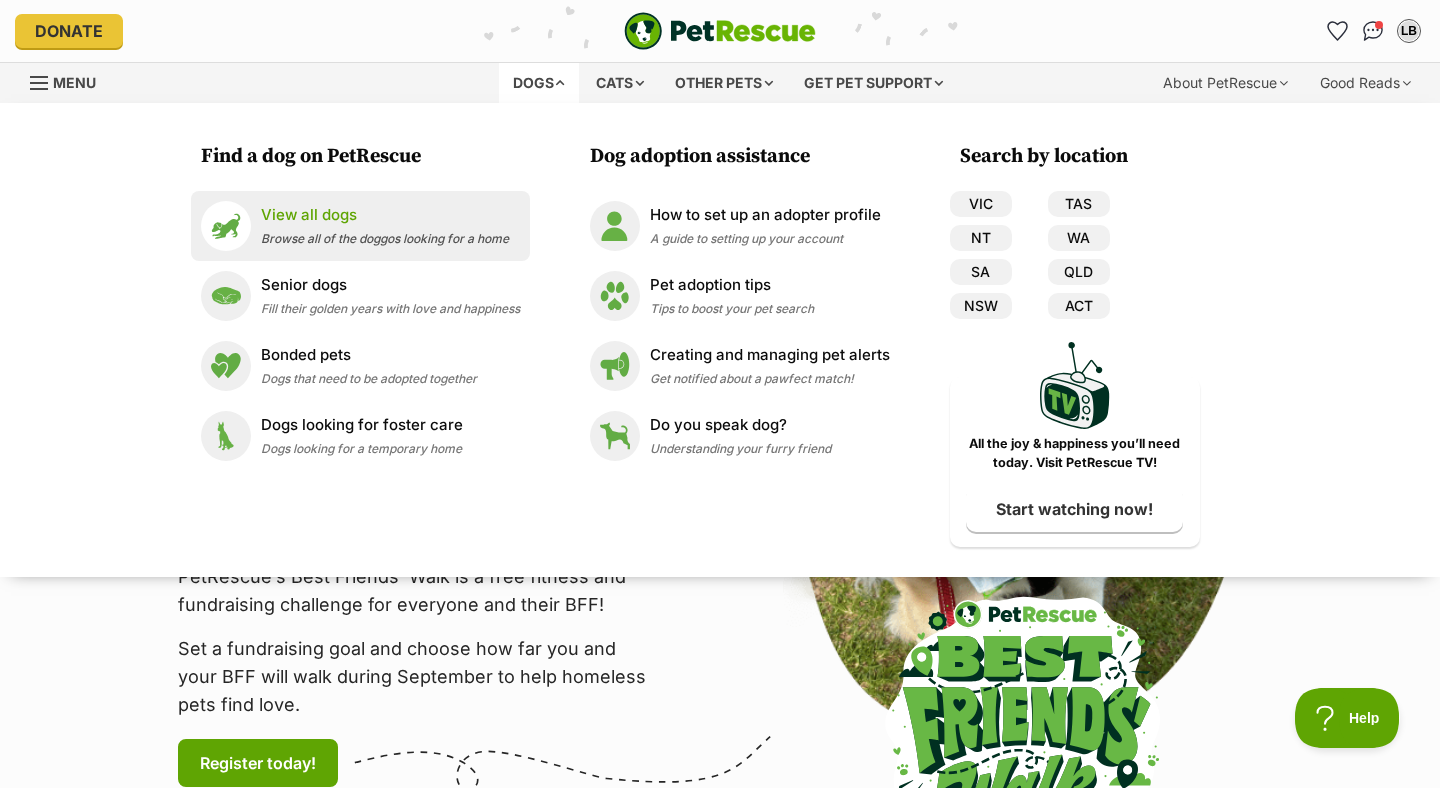 click on "Browse all of the doggos looking for a home" at bounding box center [385, 238] 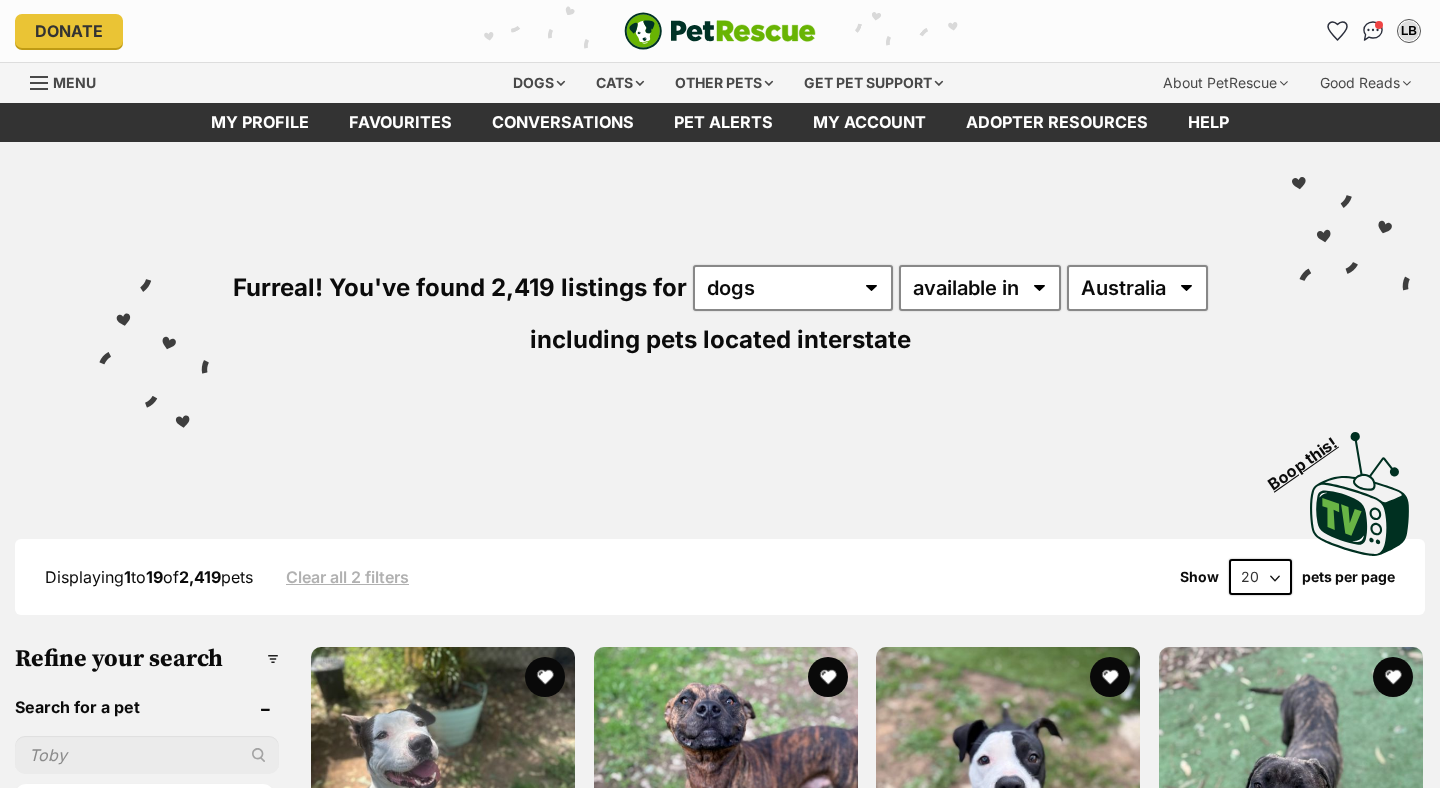 scroll, scrollTop: 0, scrollLeft: 0, axis: both 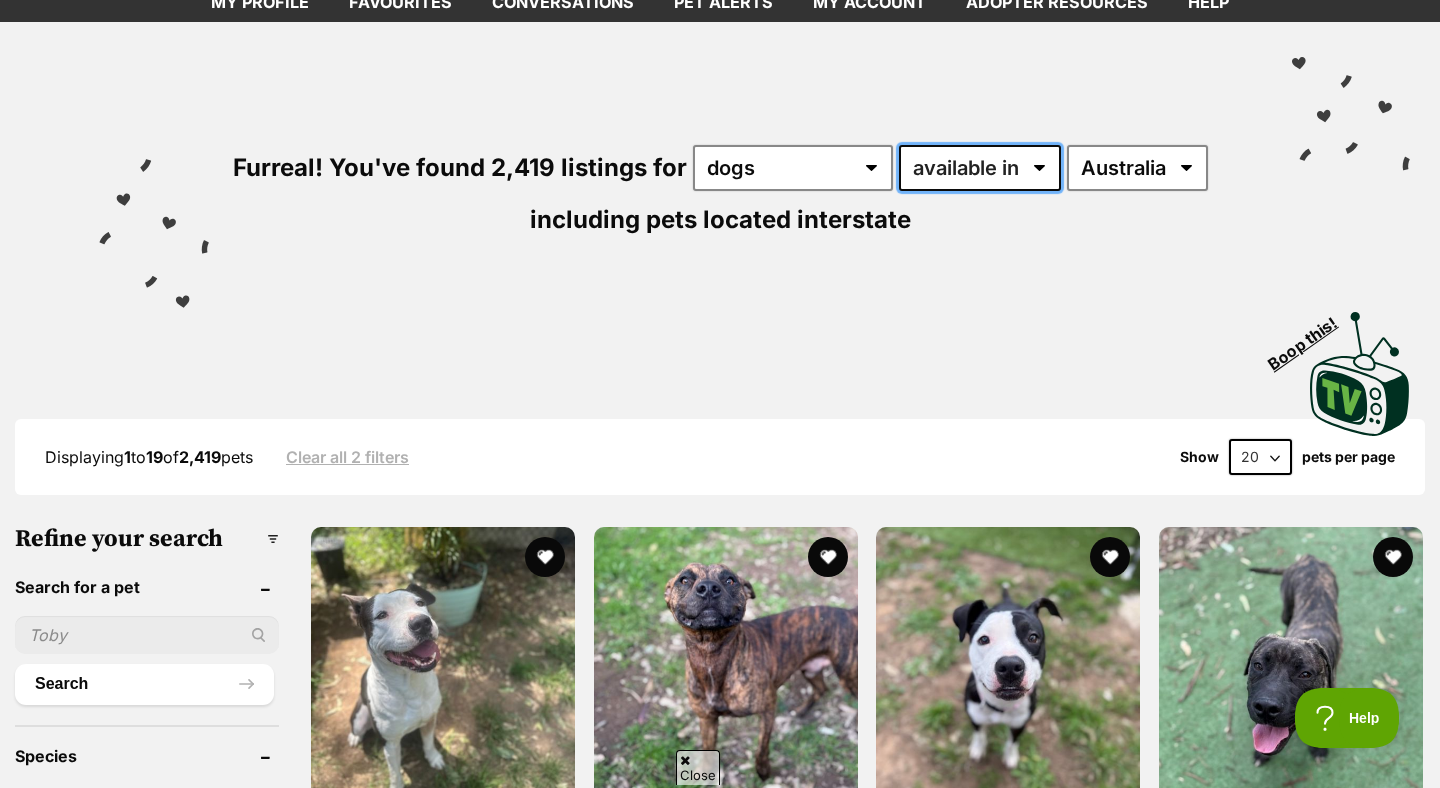 click on "available in
located in" at bounding box center [980, 168] 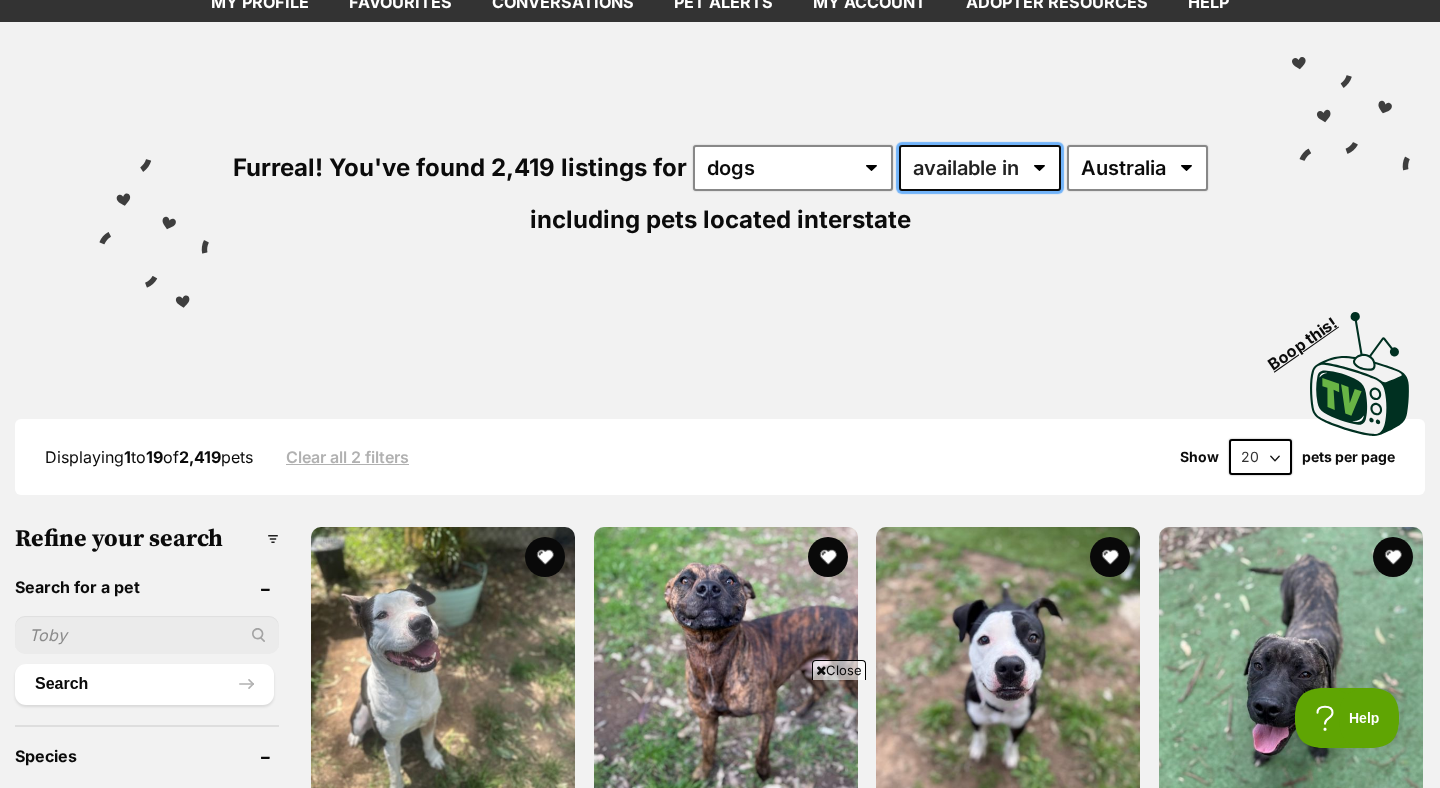 scroll, scrollTop: 0, scrollLeft: 0, axis: both 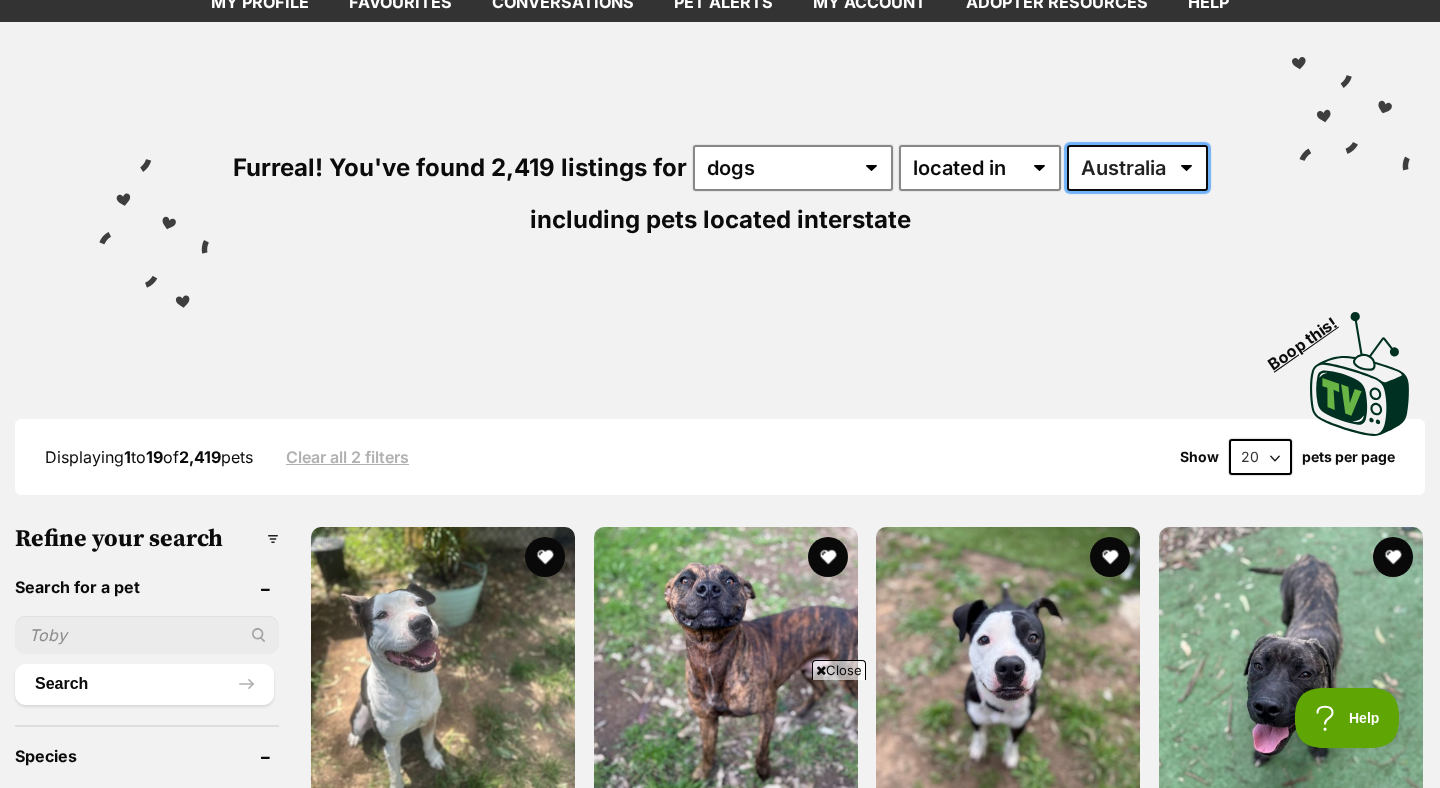 click on "Australia
ACT
NSW
NT
QLD
SA
TAS
VIC
WA" at bounding box center [1137, 168] 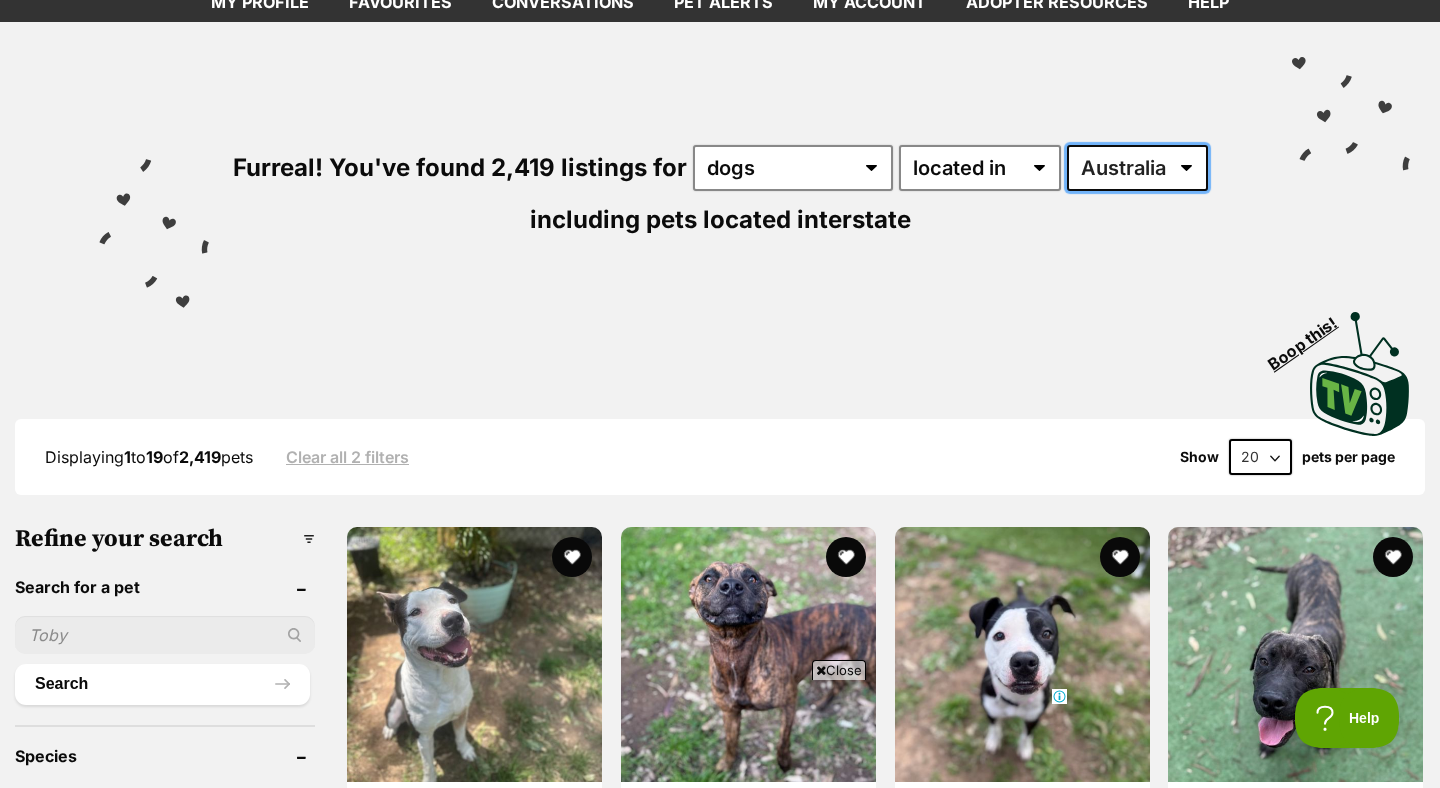 scroll, scrollTop: 0, scrollLeft: 0, axis: both 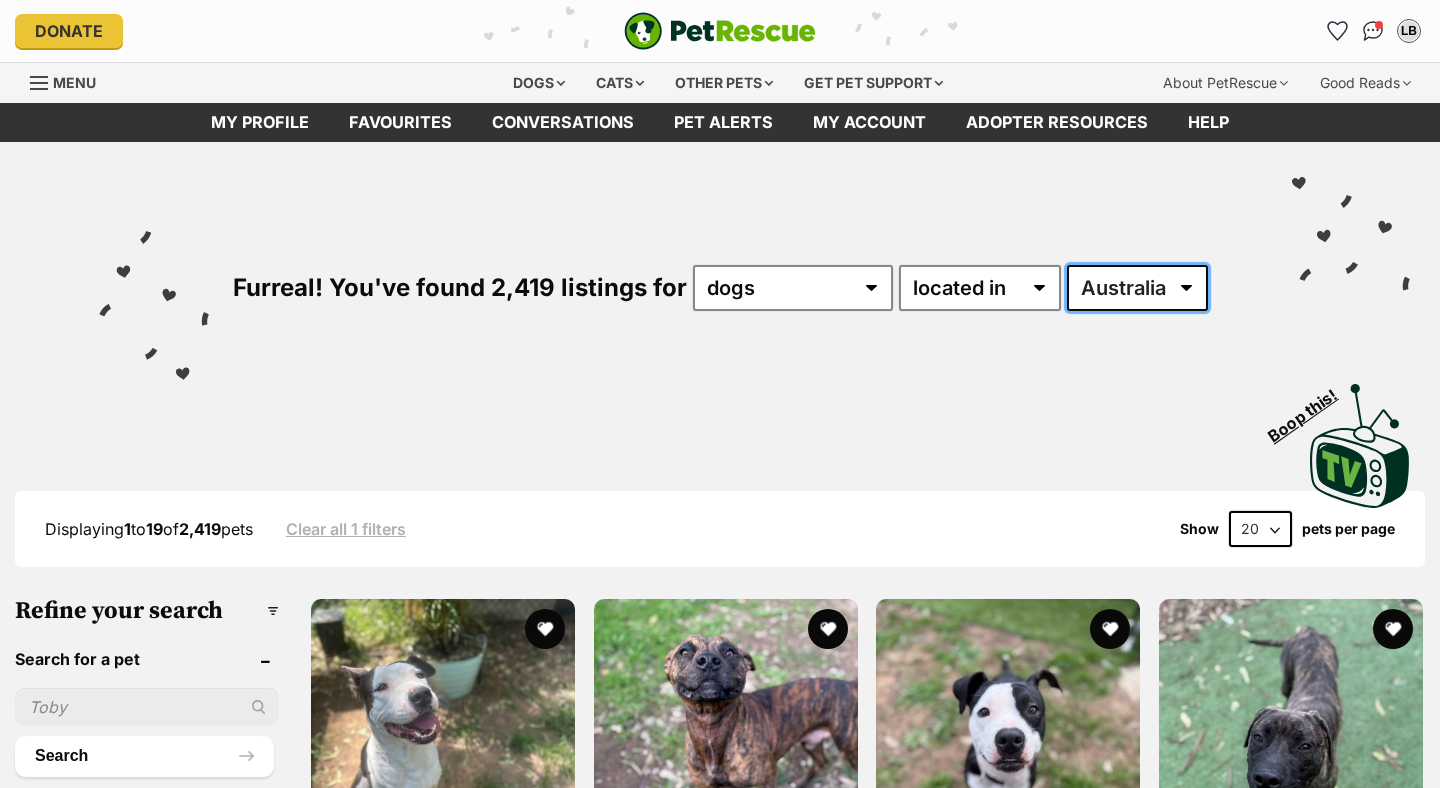 click on "Australia
ACT
NSW
NT
QLD
SA
TAS
VIC
WA" at bounding box center [1137, 288] 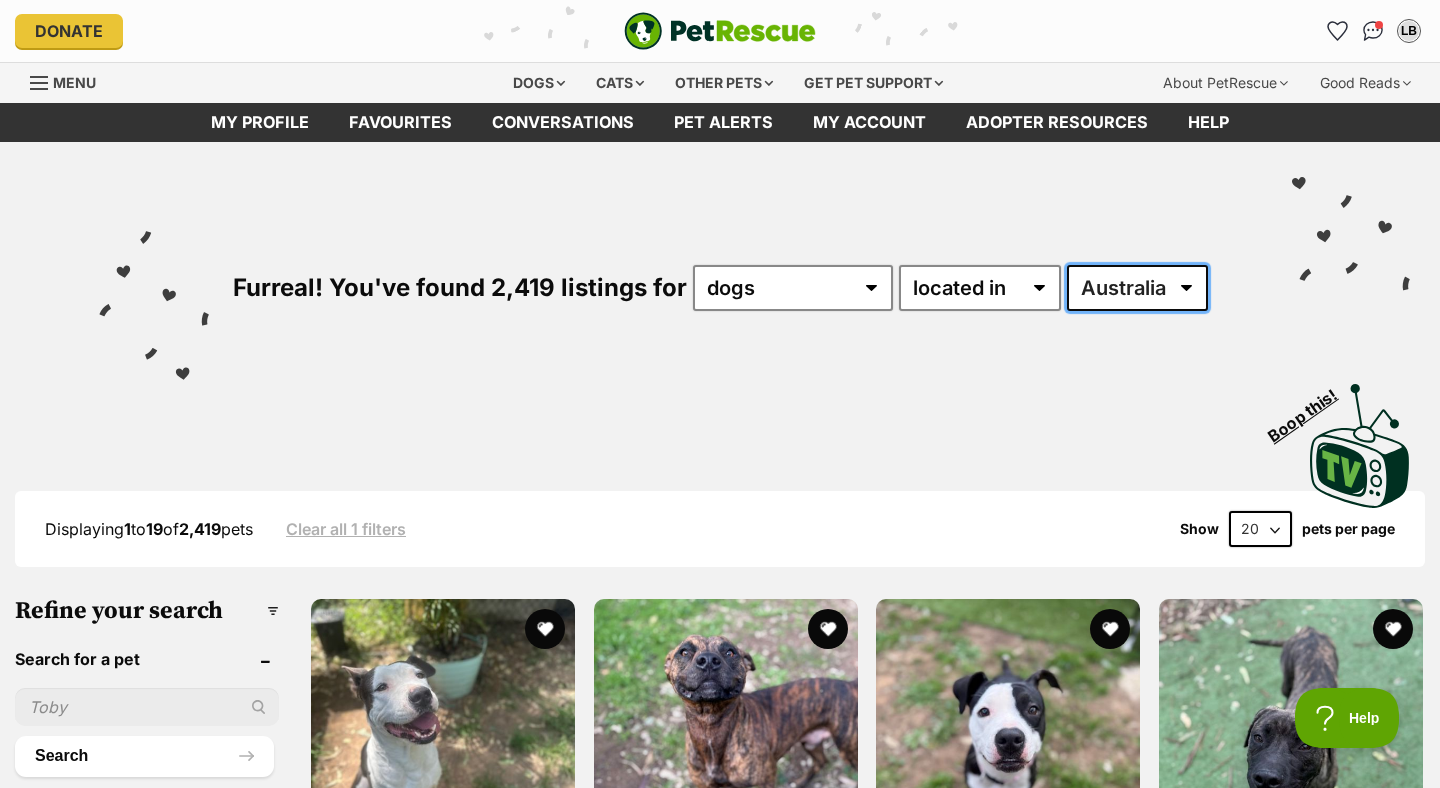 scroll, scrollTop: 0, scrollLeft: 0, axis: both 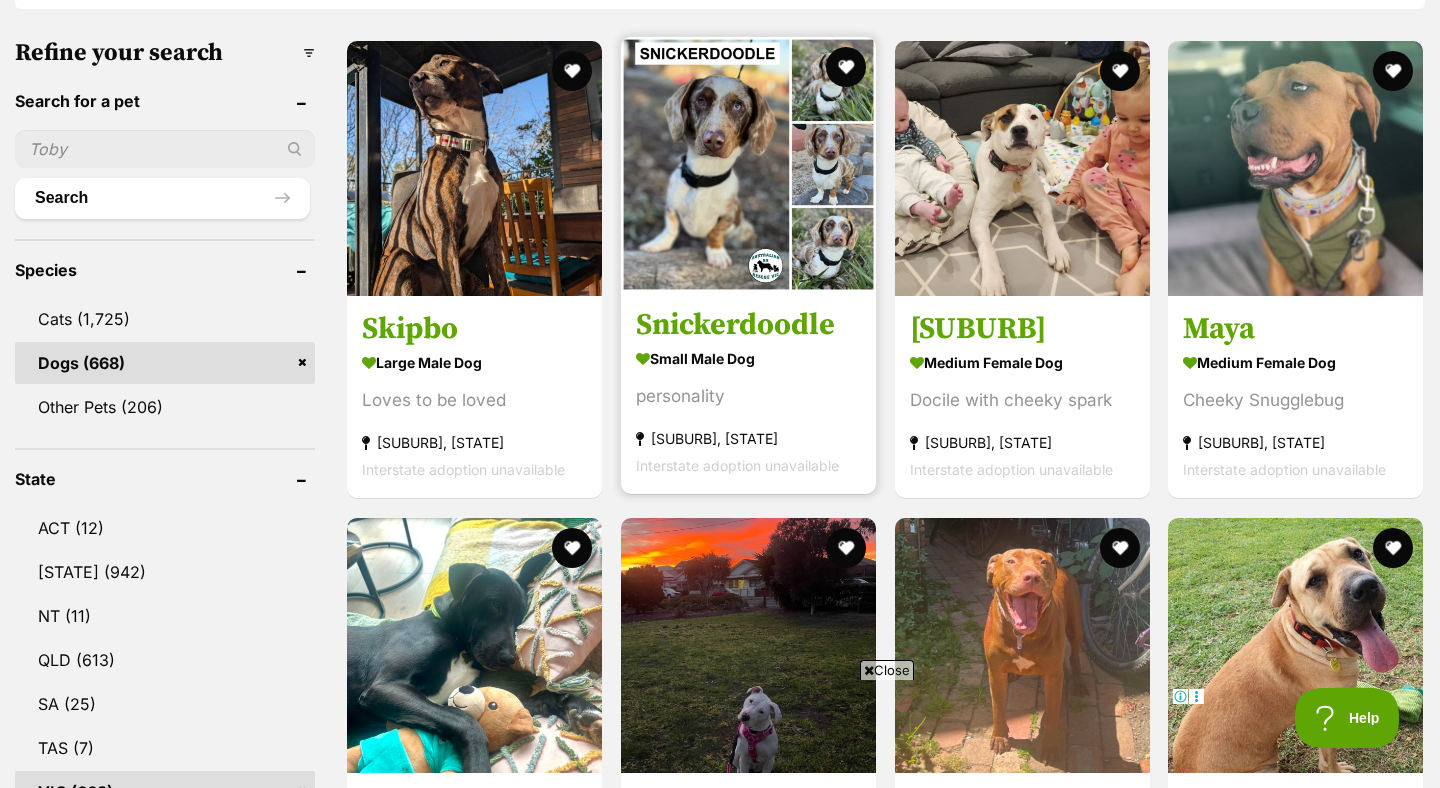 click at bounding box center (748, 164) 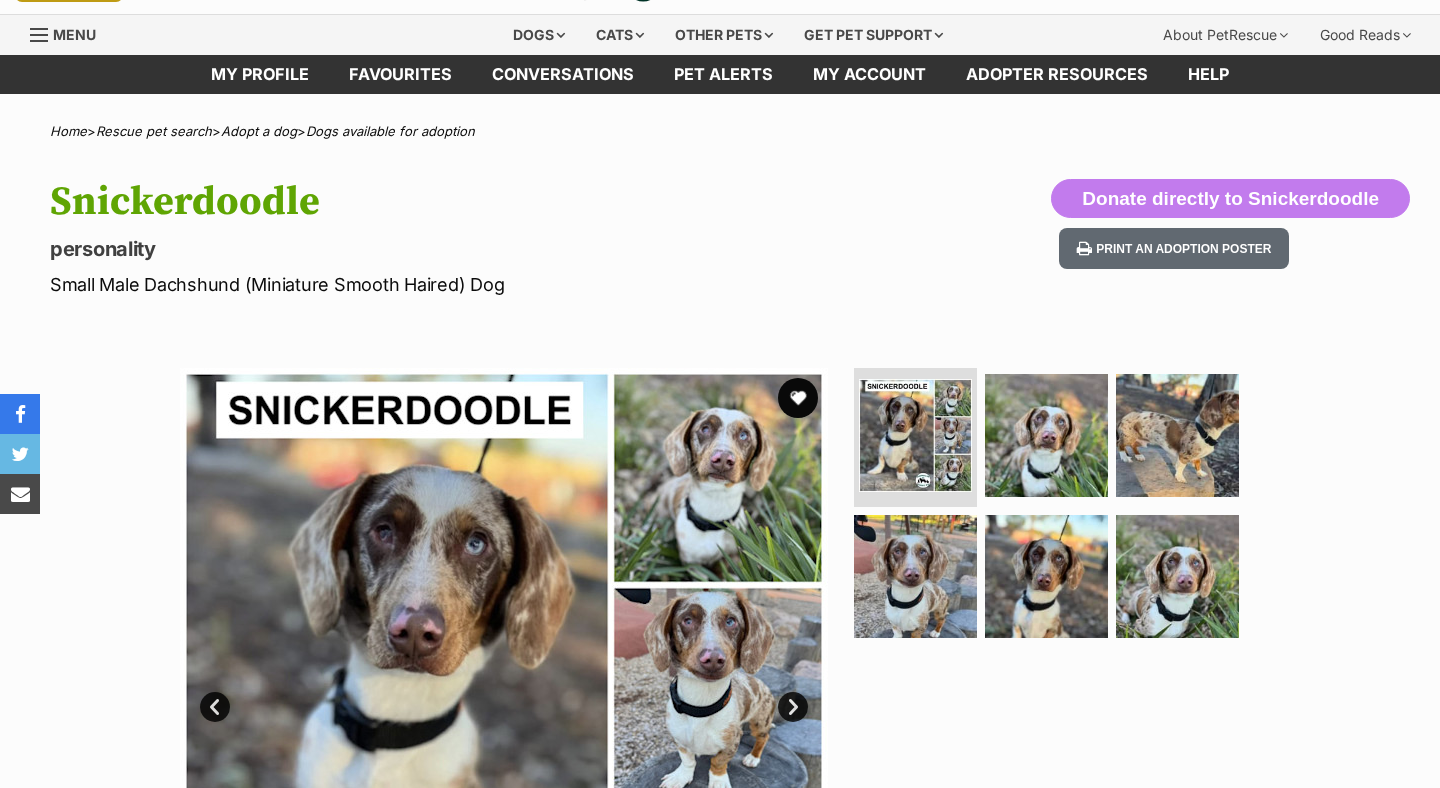 scroll, scrollTop: 283, scrollLeft: 0, axis: vertical 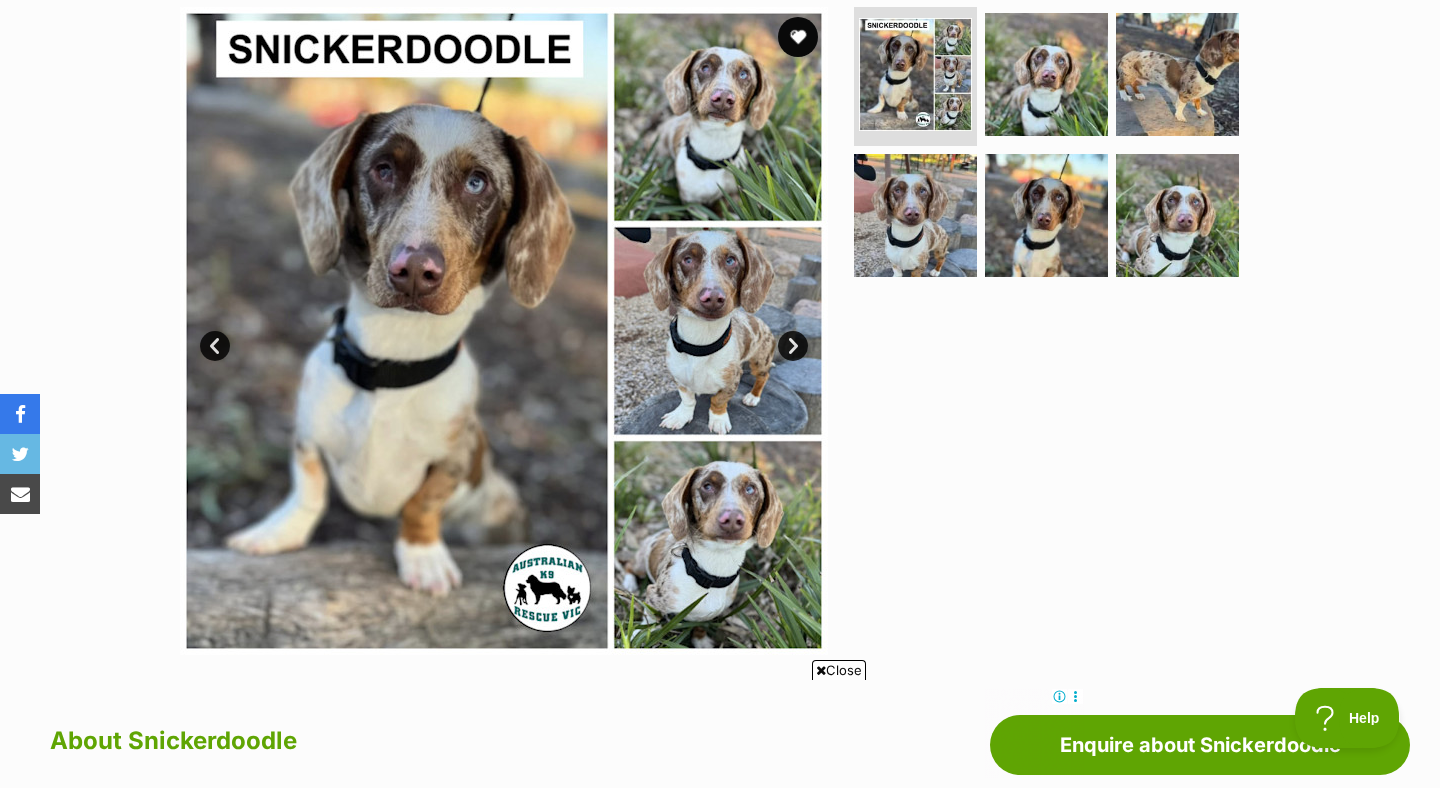 click at bounding box center (504, 331) 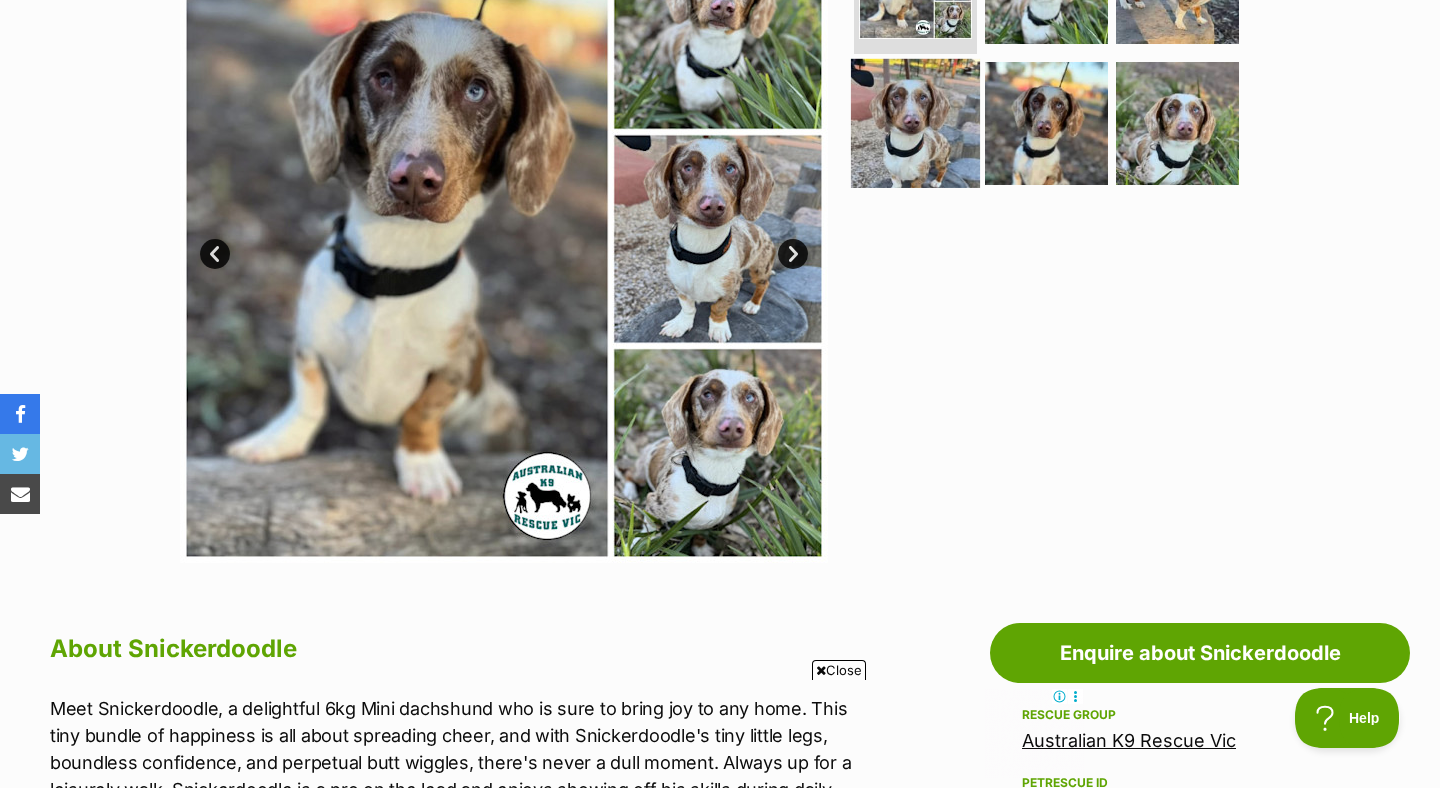 scroll, scrollTop: 513, scrollLeft: 0, axis: vertical 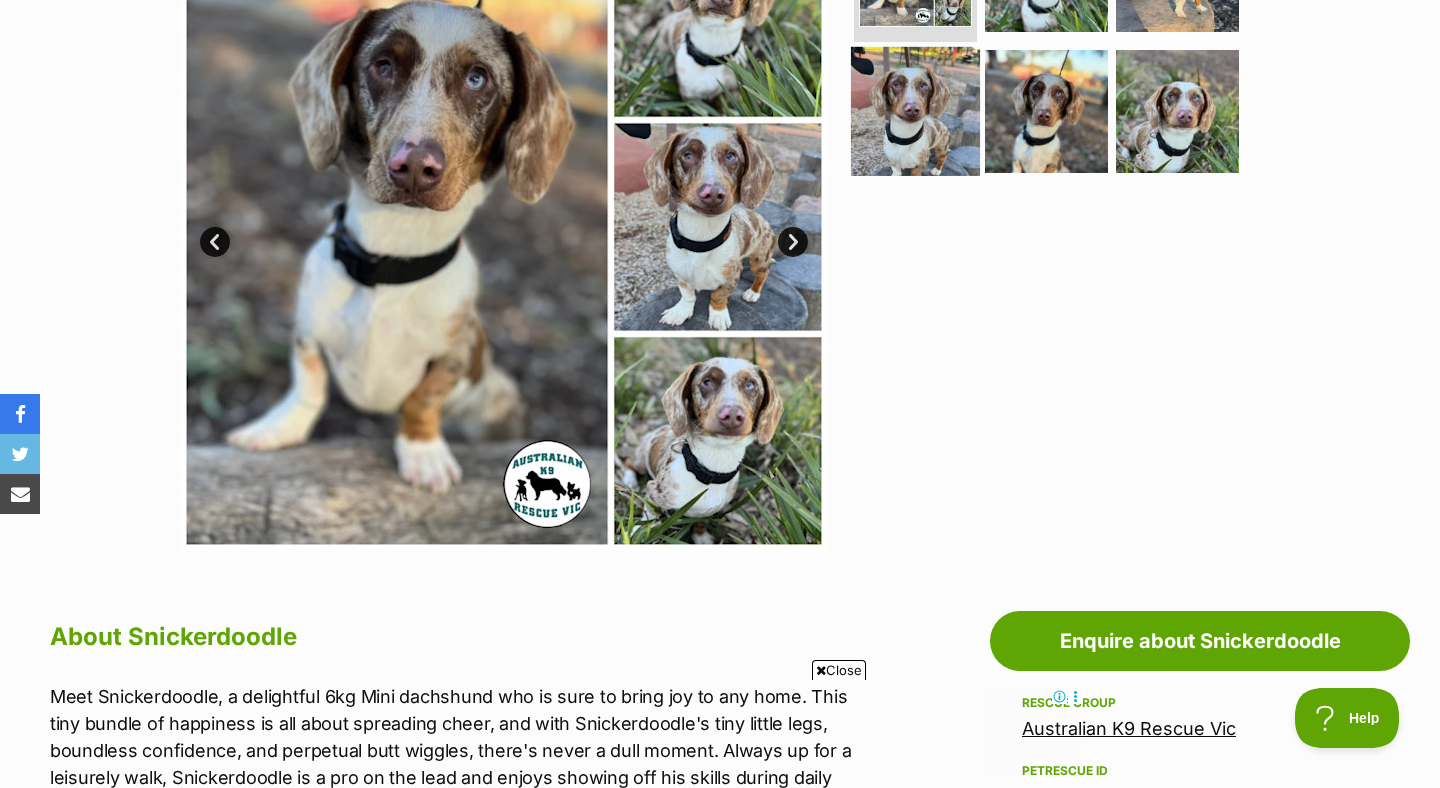 click at bounding box center (915, 111) 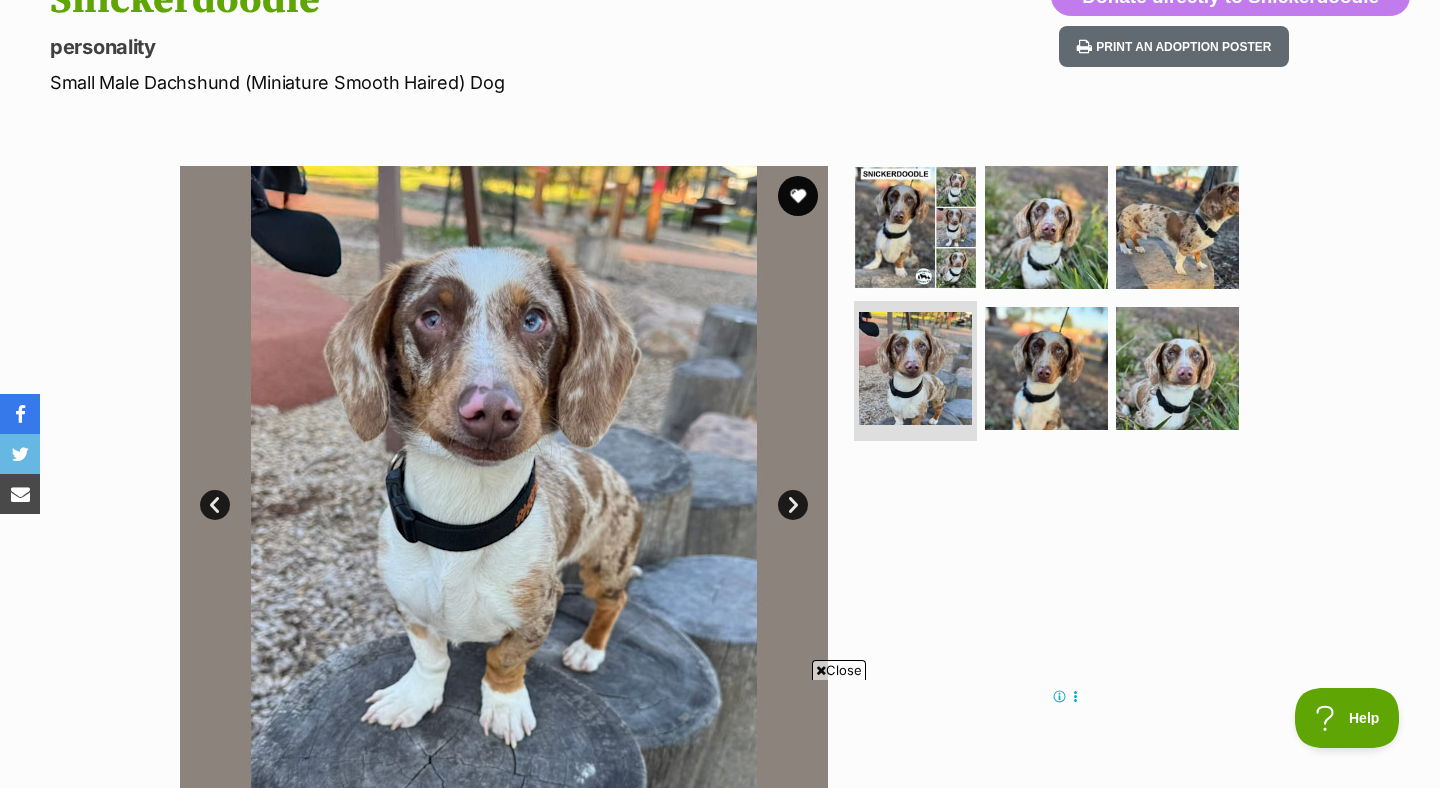 scroll, scrollTop: 0, scrollLeft: 0, axis: both 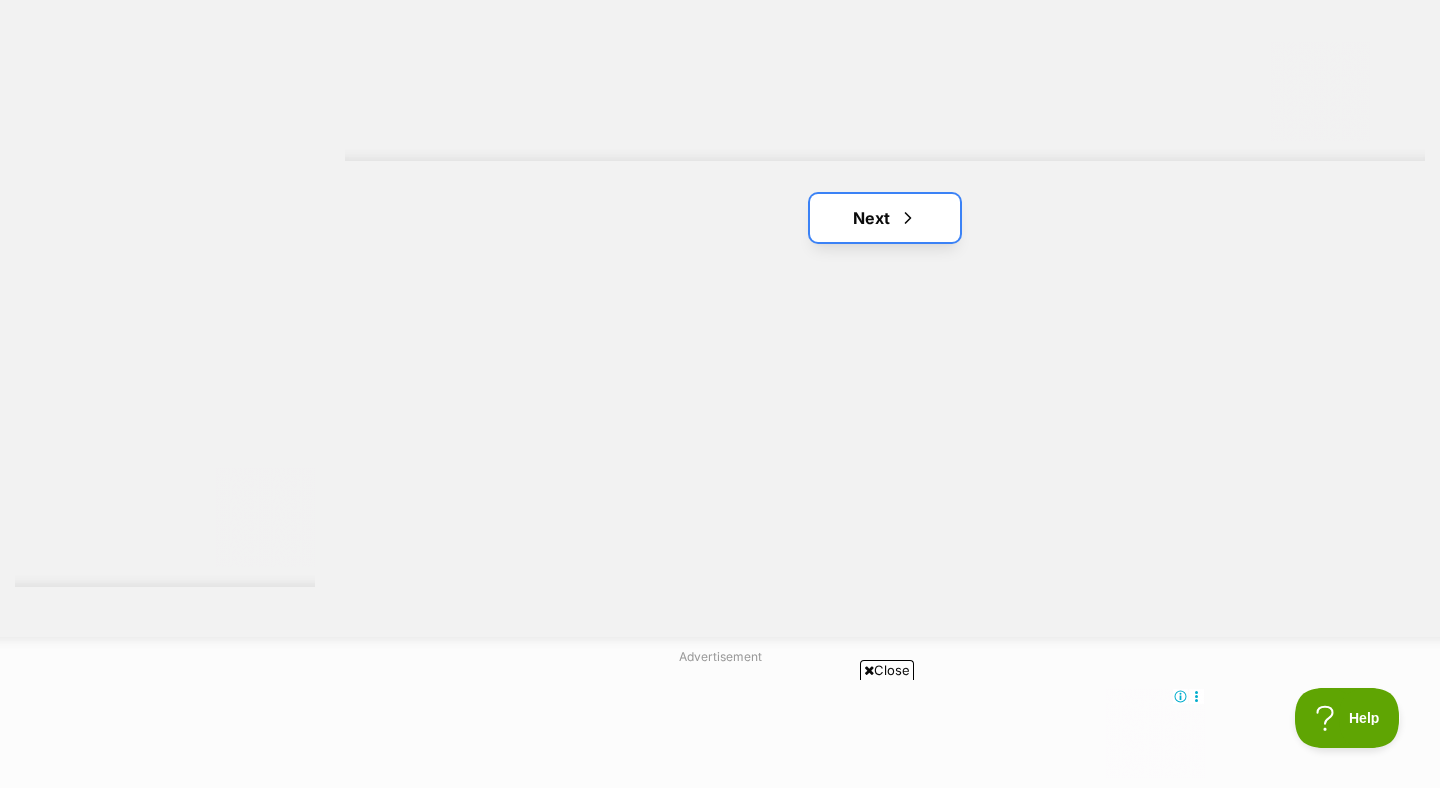 click at bounding box center [908, 218] 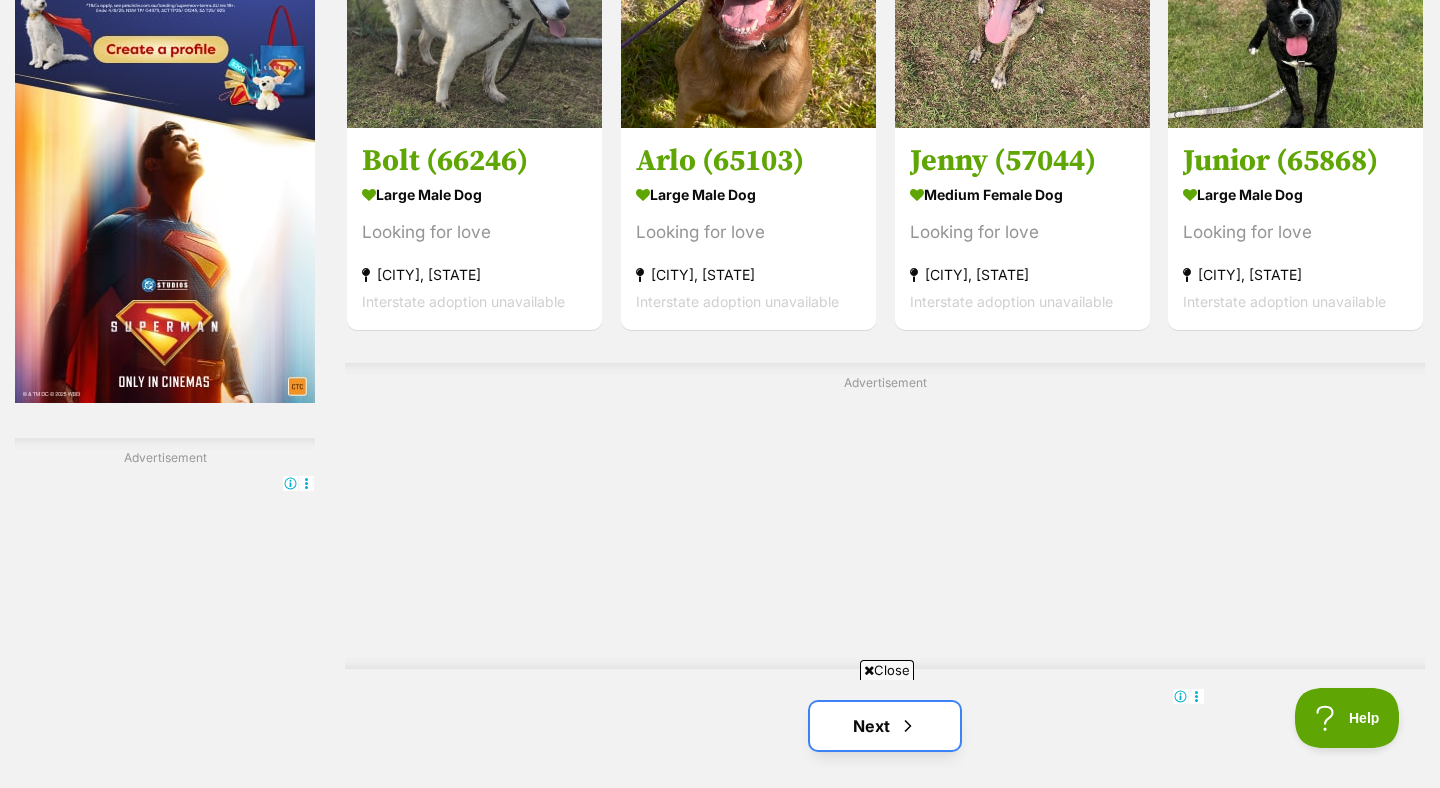 scroll, scrollTop: 2775, scrollLeft: 0, axis: vertical 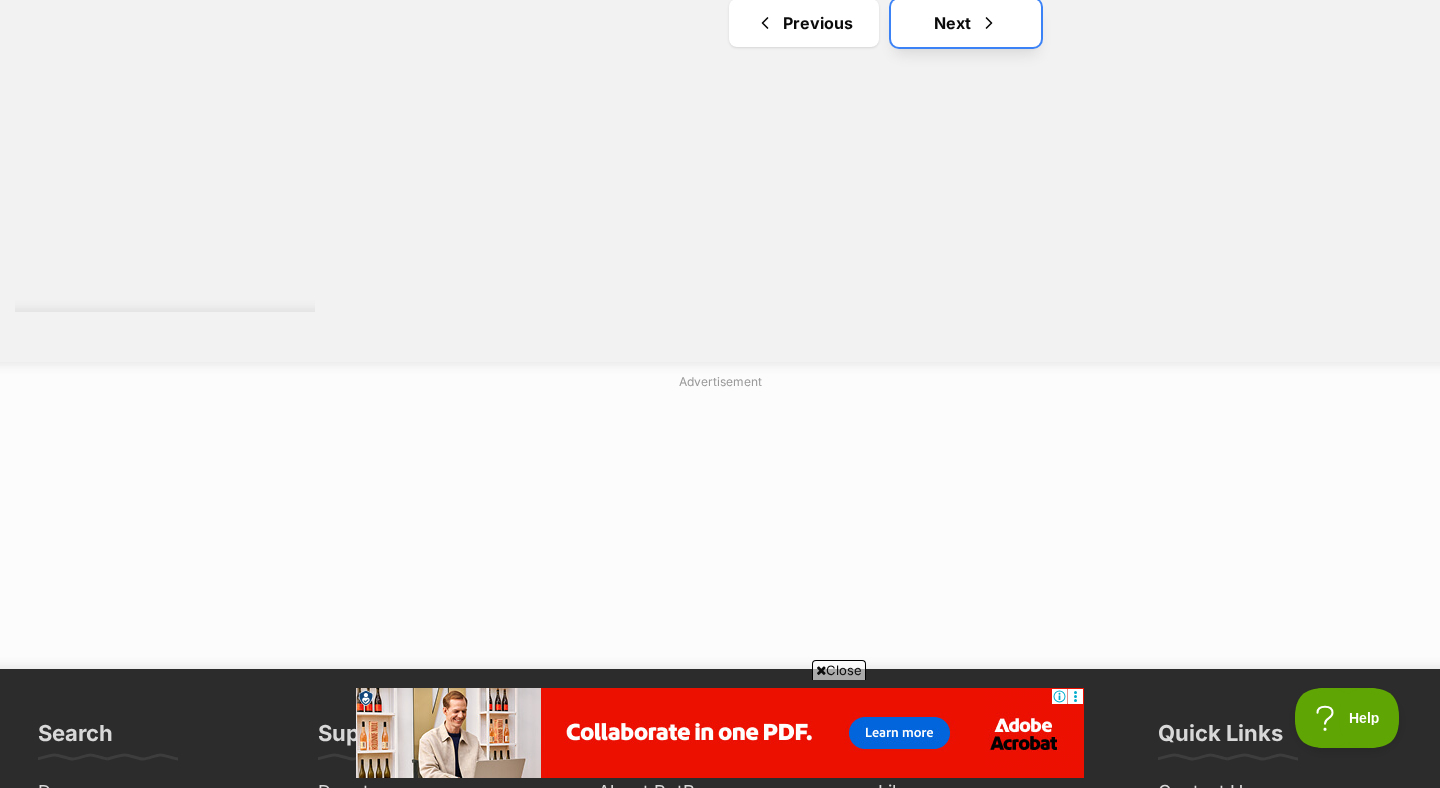 click on "Next" at bounding box center [966, 23] 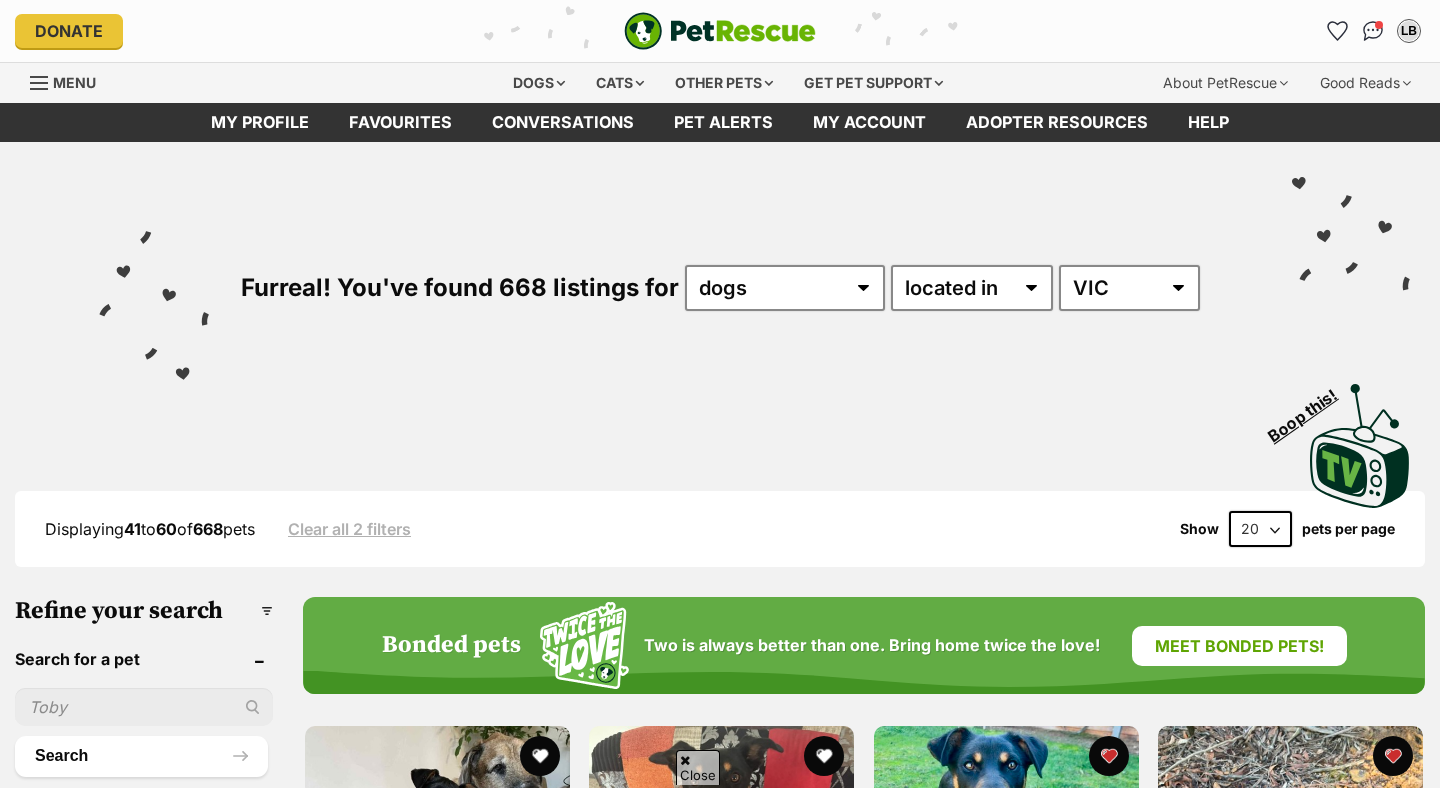 scroll, scrollTop: 659, scrollLeft: 0, axis: vertical 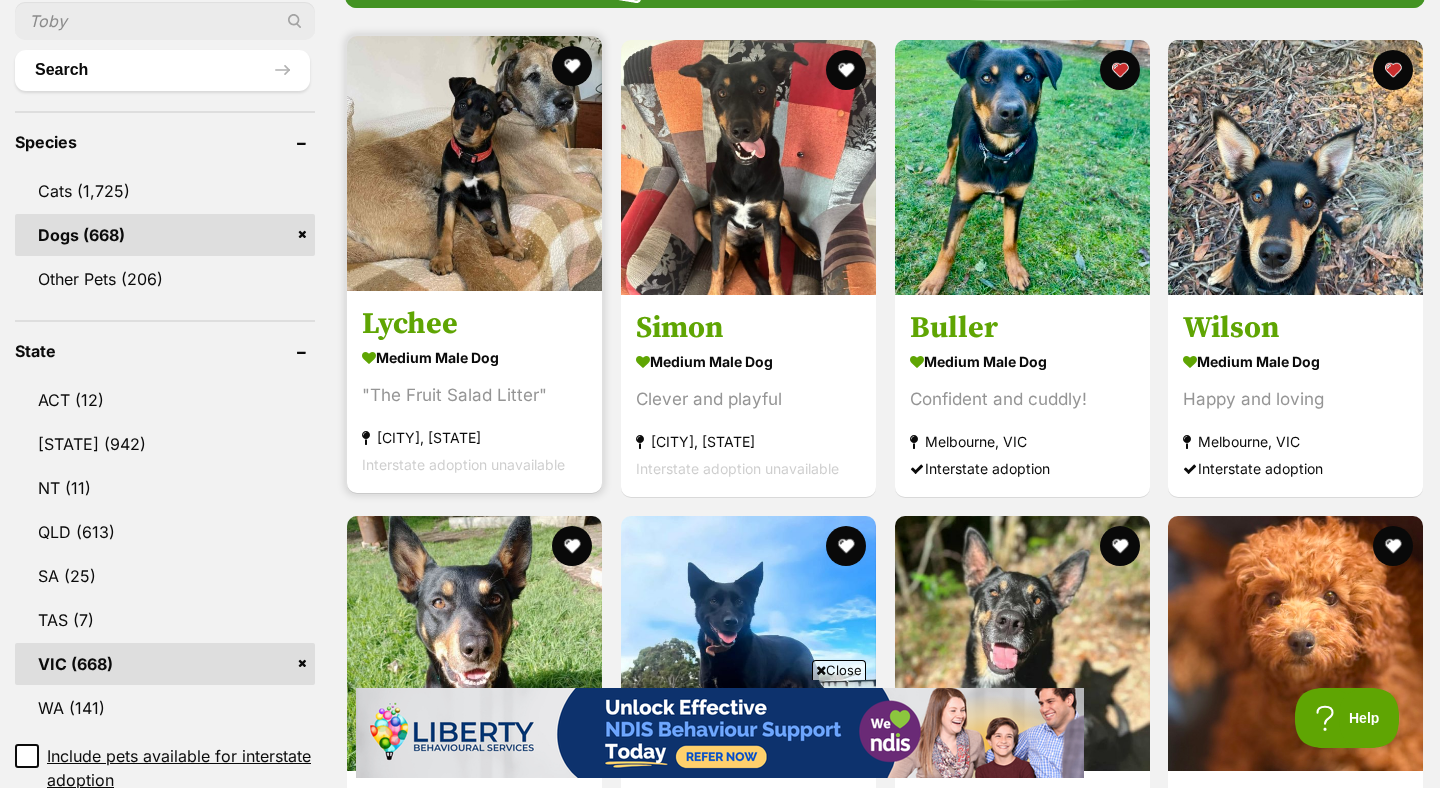 click on "[CITY], [STATE]" at bounding box center [474, 410] 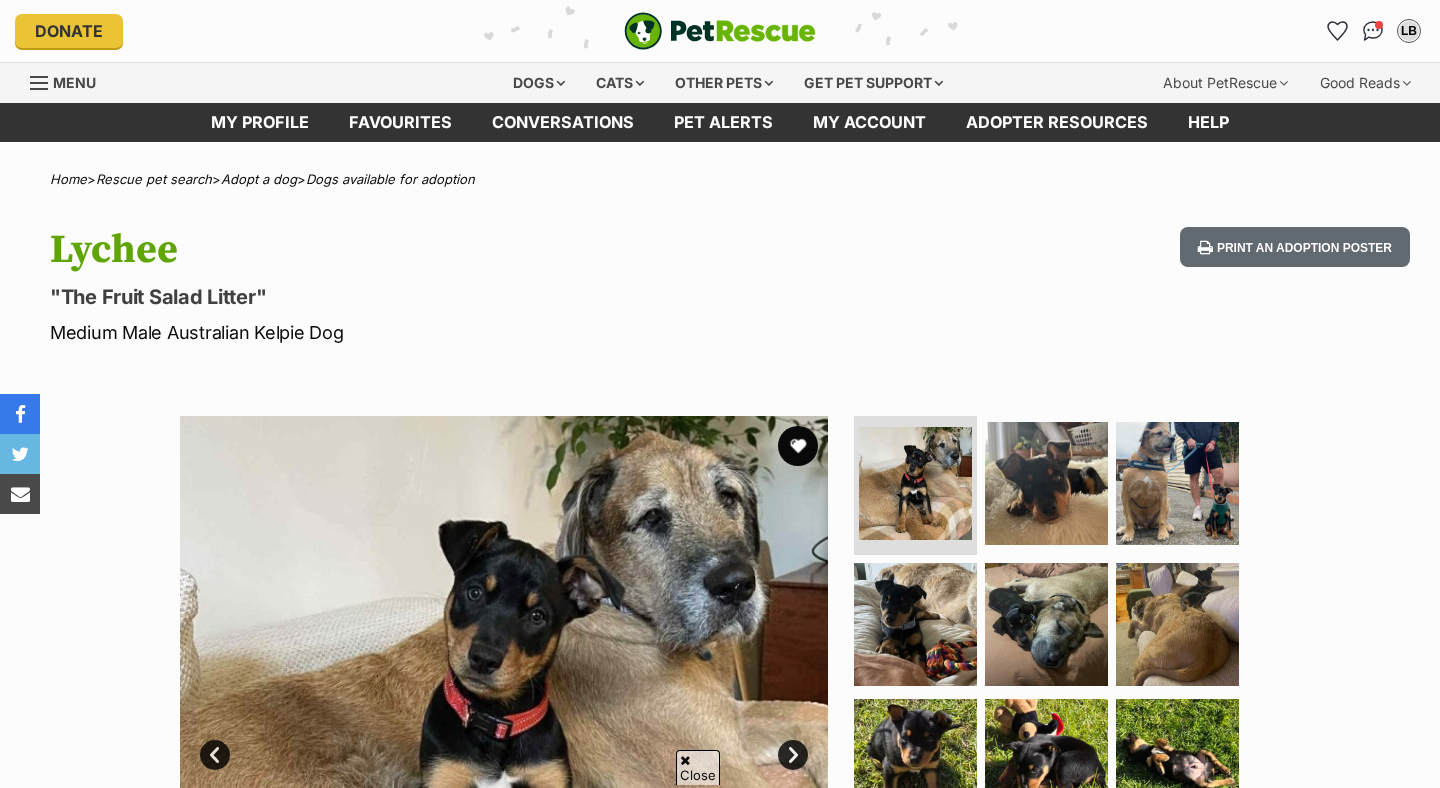 scroll, scrollTop: 218, scrollLeft: 0, axis: vertical 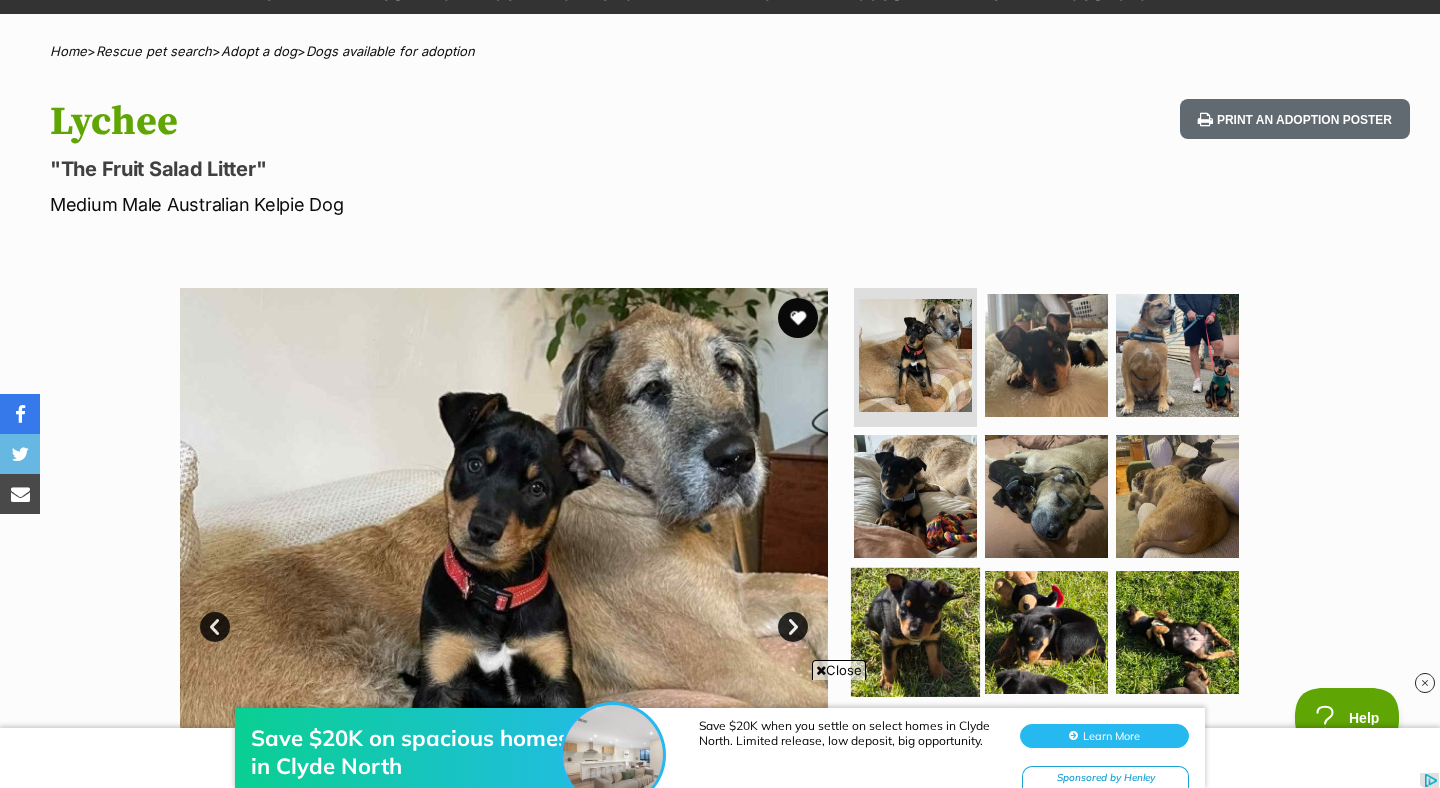 click at bounding box center (915, 632) 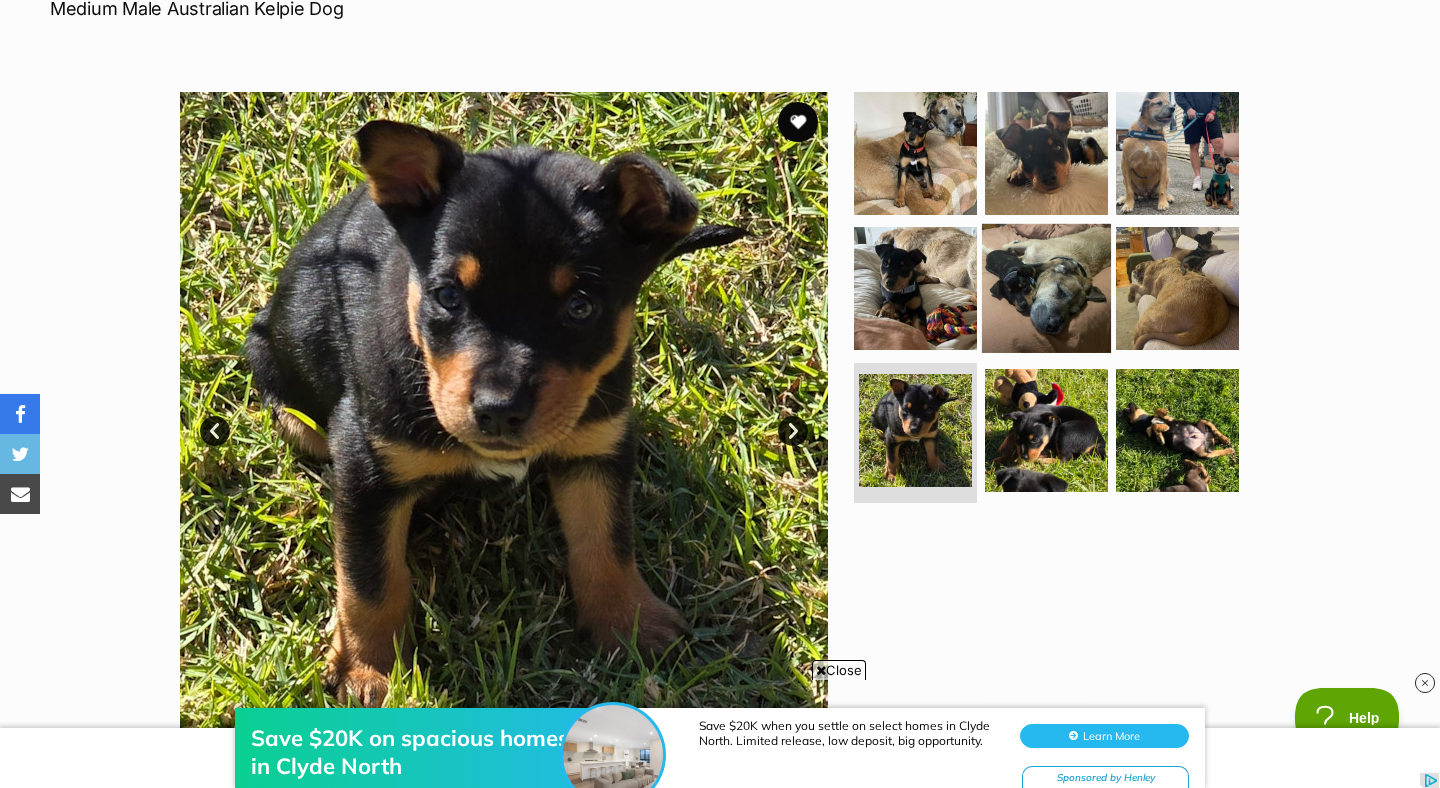 scroll, scrollTop: 450, scrollLeft: 0, axis: vertical 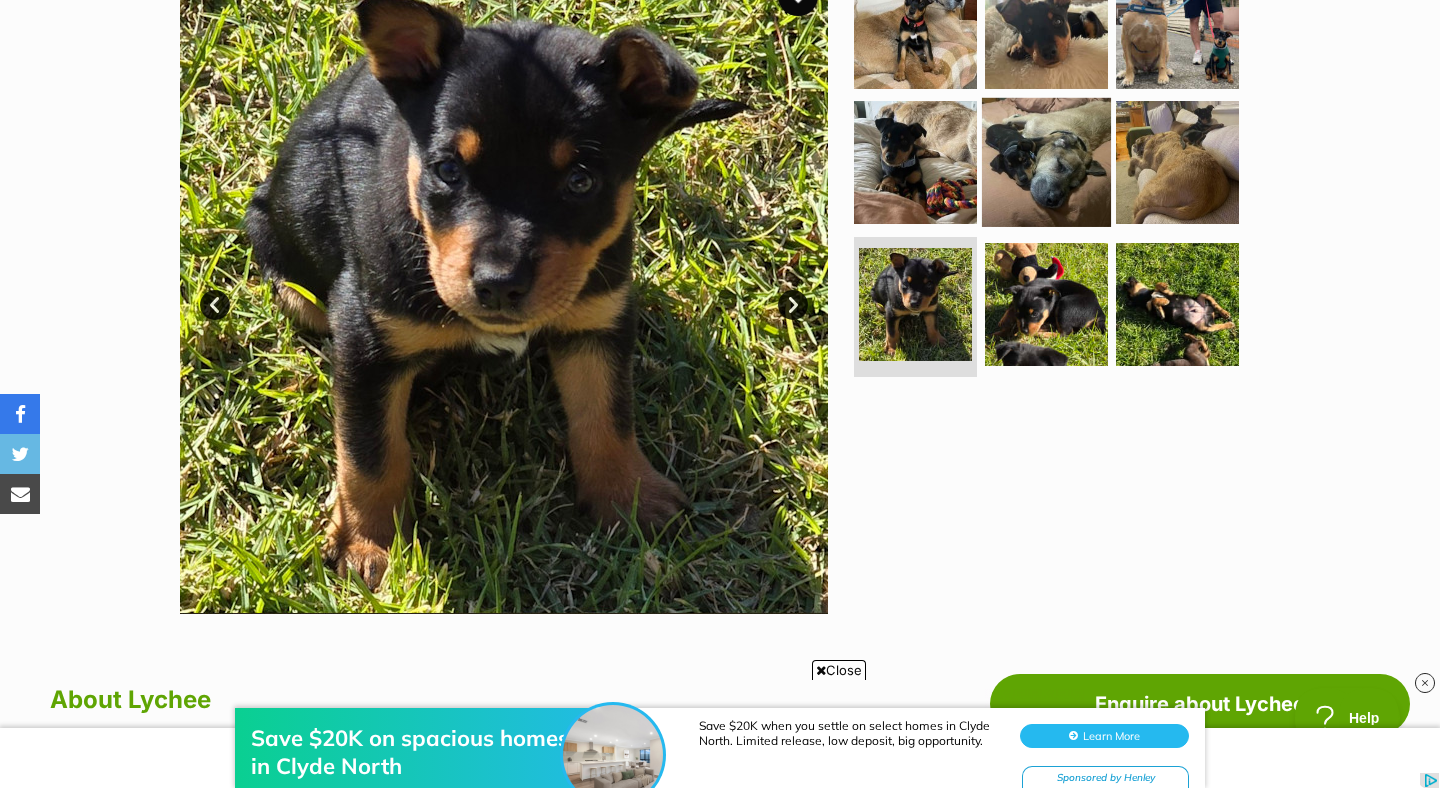 click at bounding box center [1046, 162] 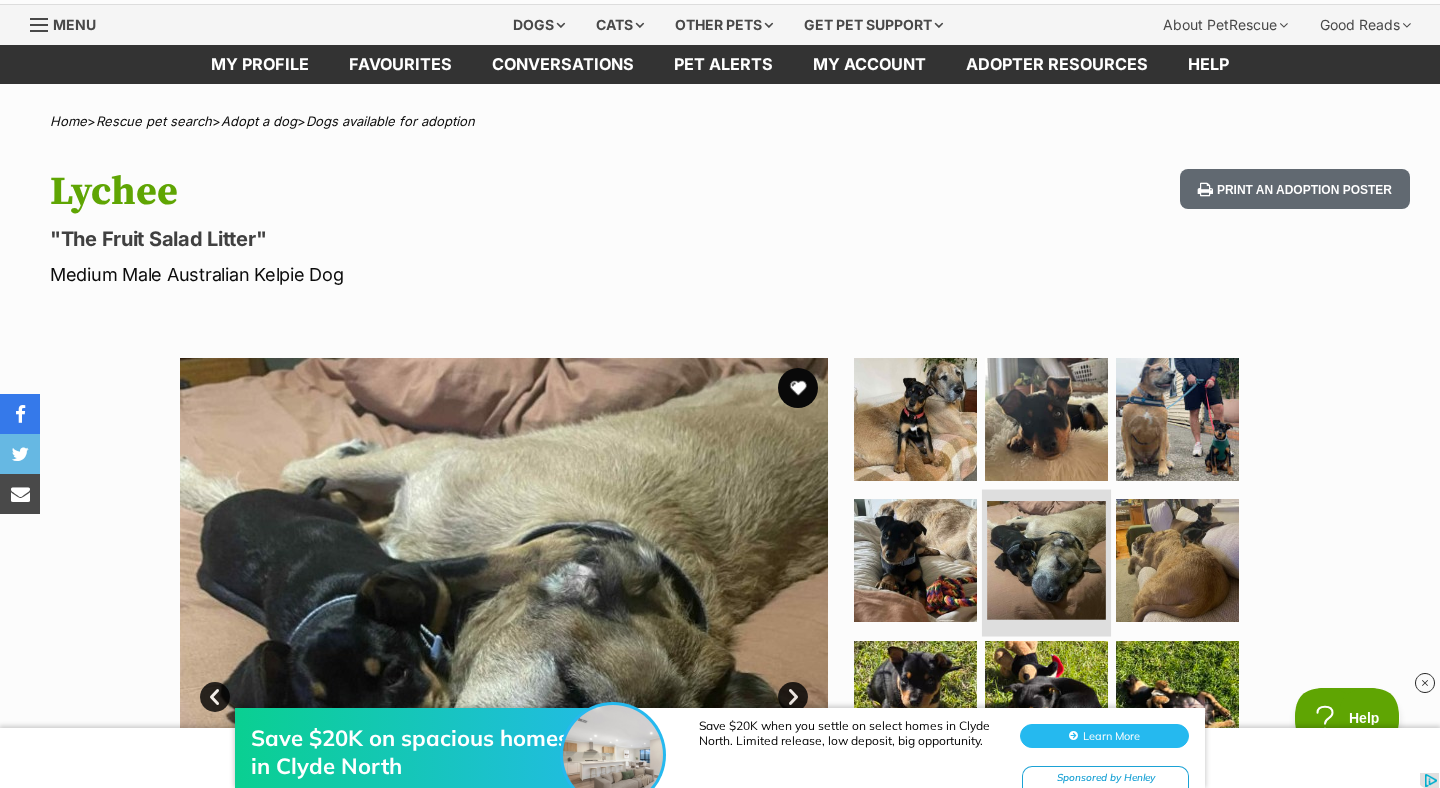 scroll, scrollTop: 111, scrollLeft: 0, axis: vertical 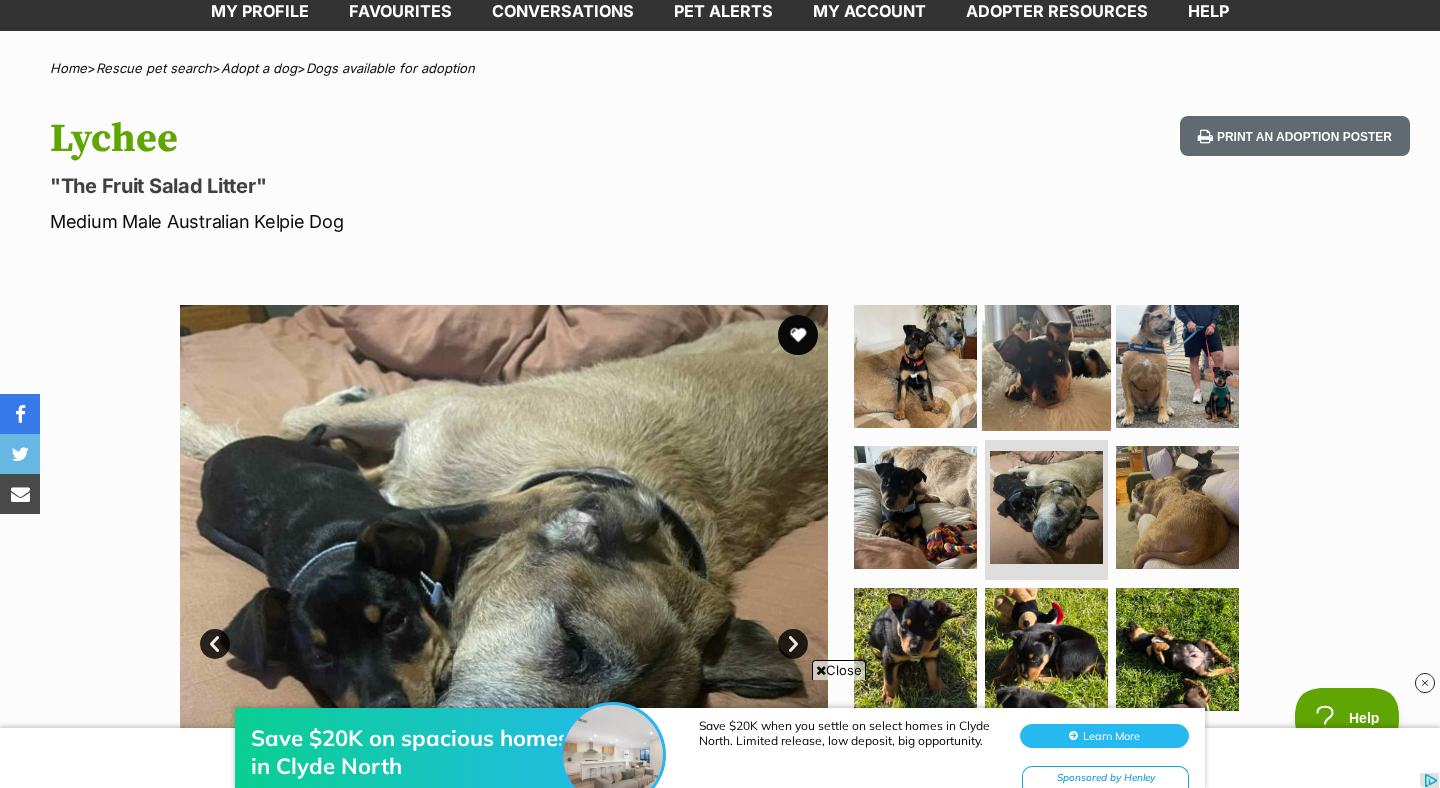 click at bounding box center (1046, 365) 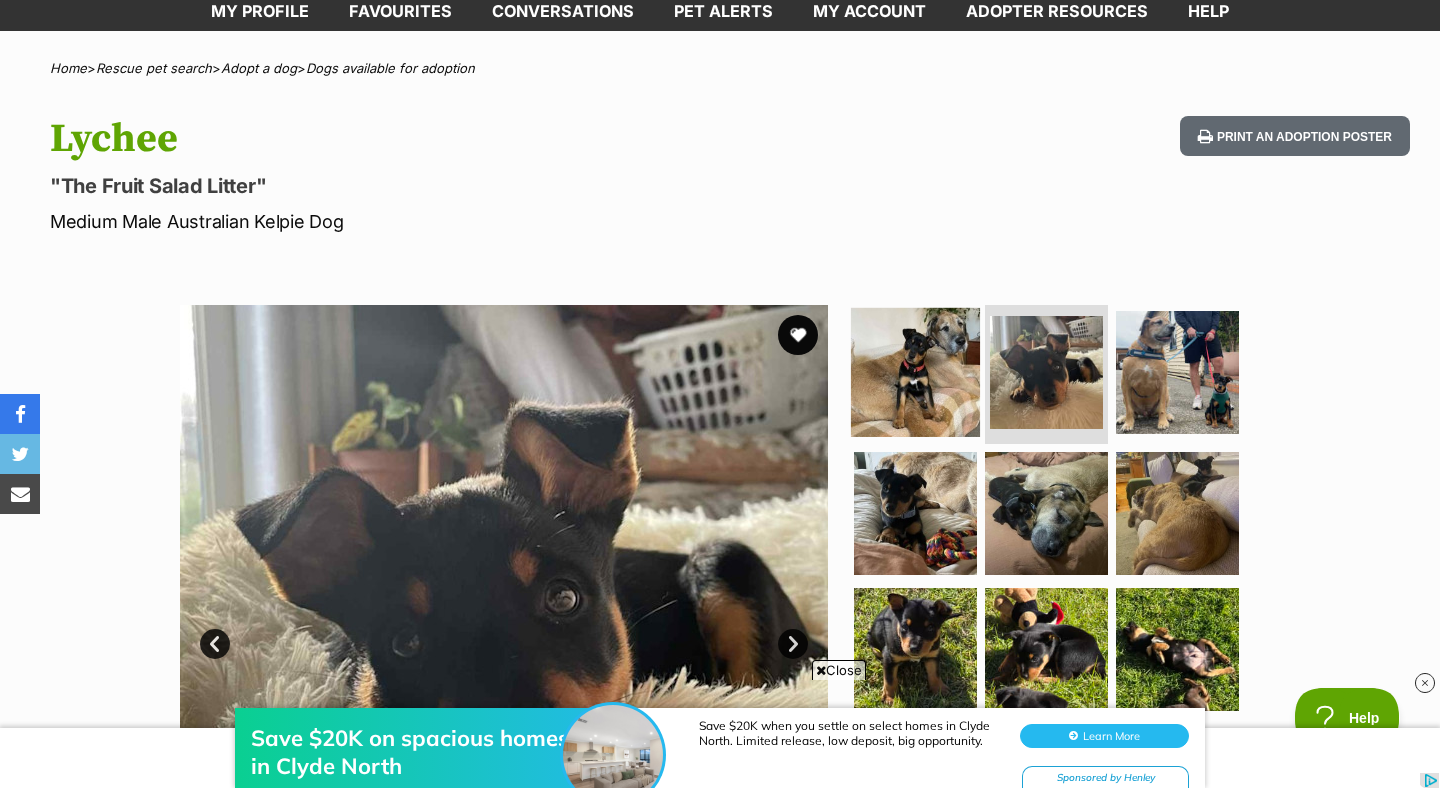 click at bounding box center [915, 371] 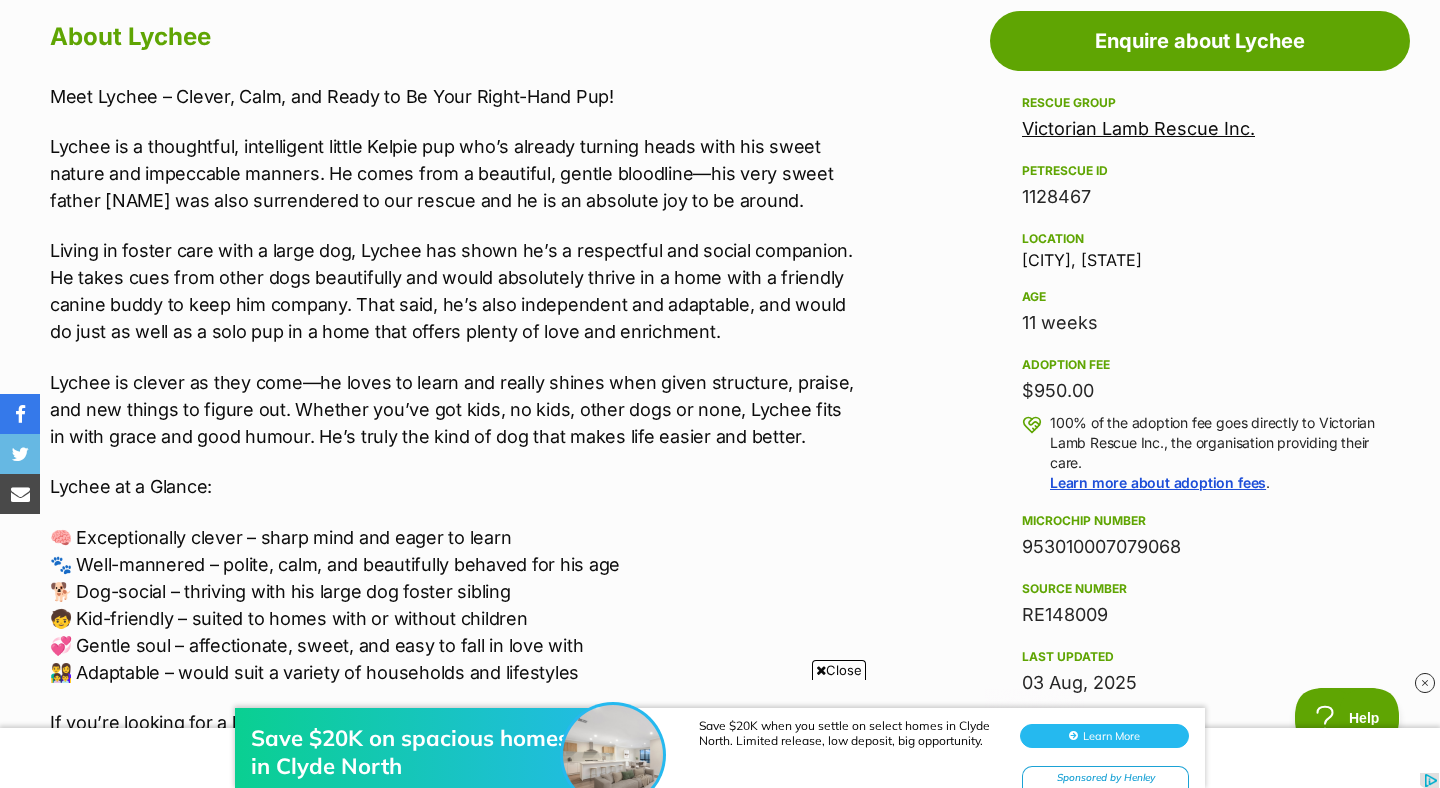 scroll, scrollTop: 1103, scrollLeft: 0, axis: vertical 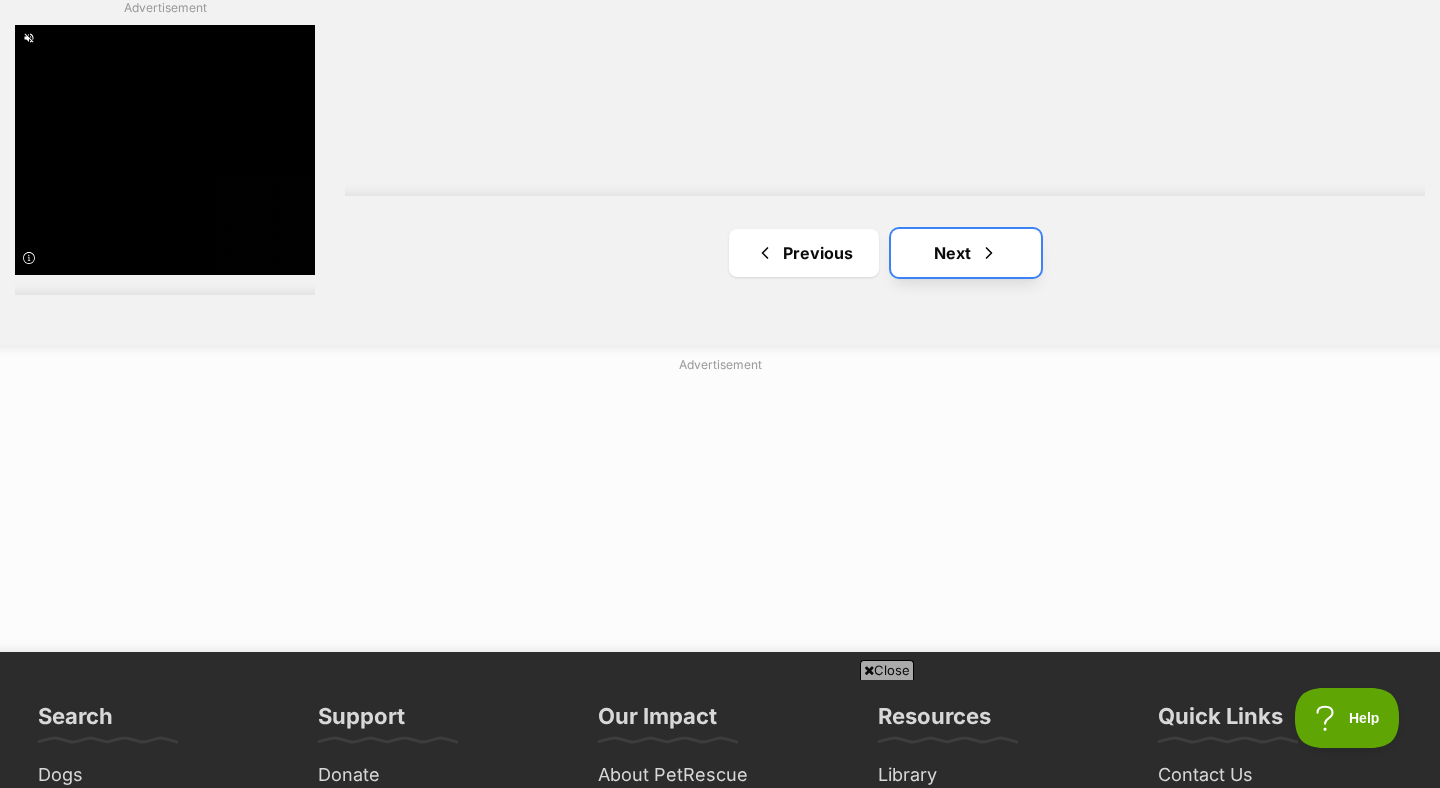click on "Next" at bounding box center [966, 253] 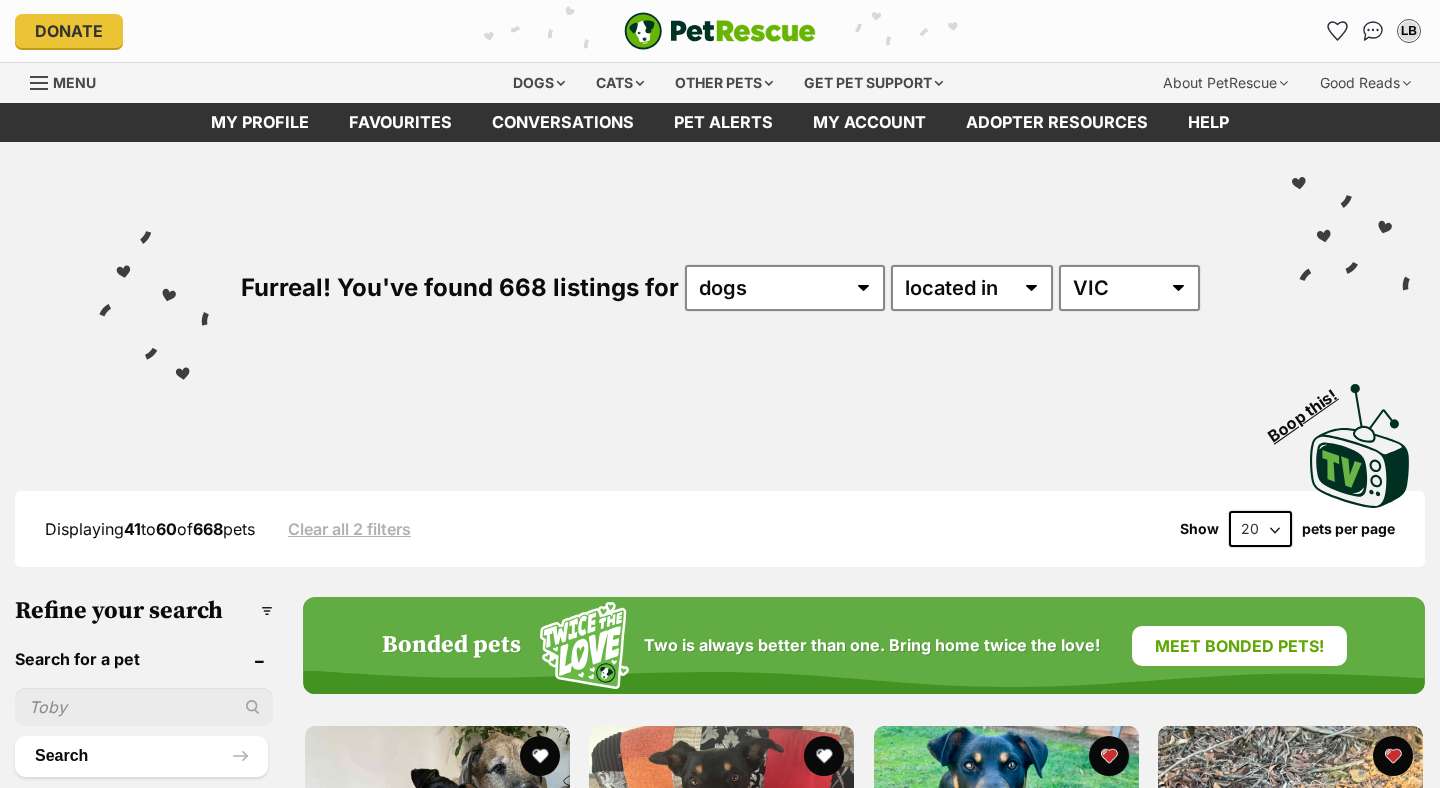 scroll, scrollTop: 0, scrollLeft: 0, axis: both 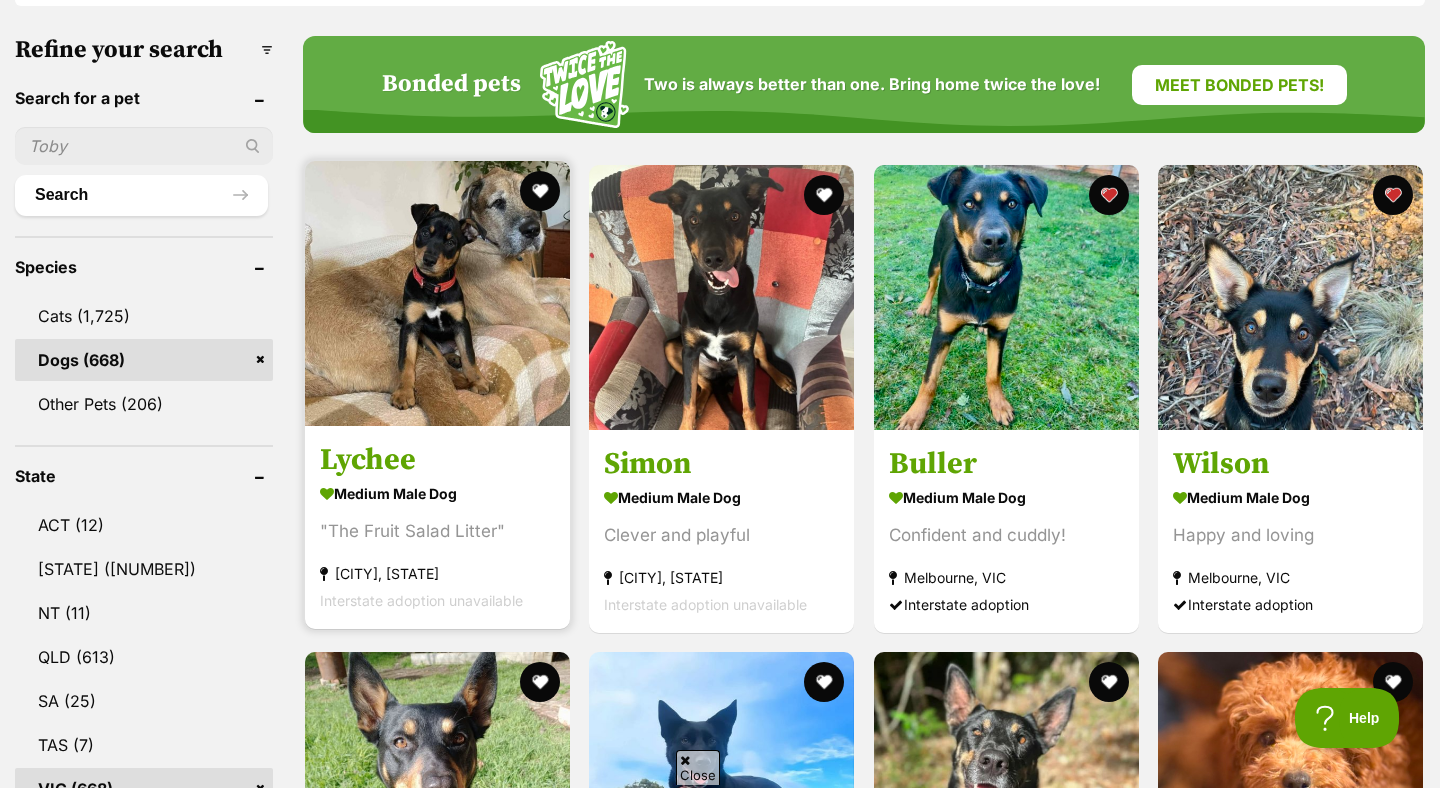 click at bounding box center (437, 293) 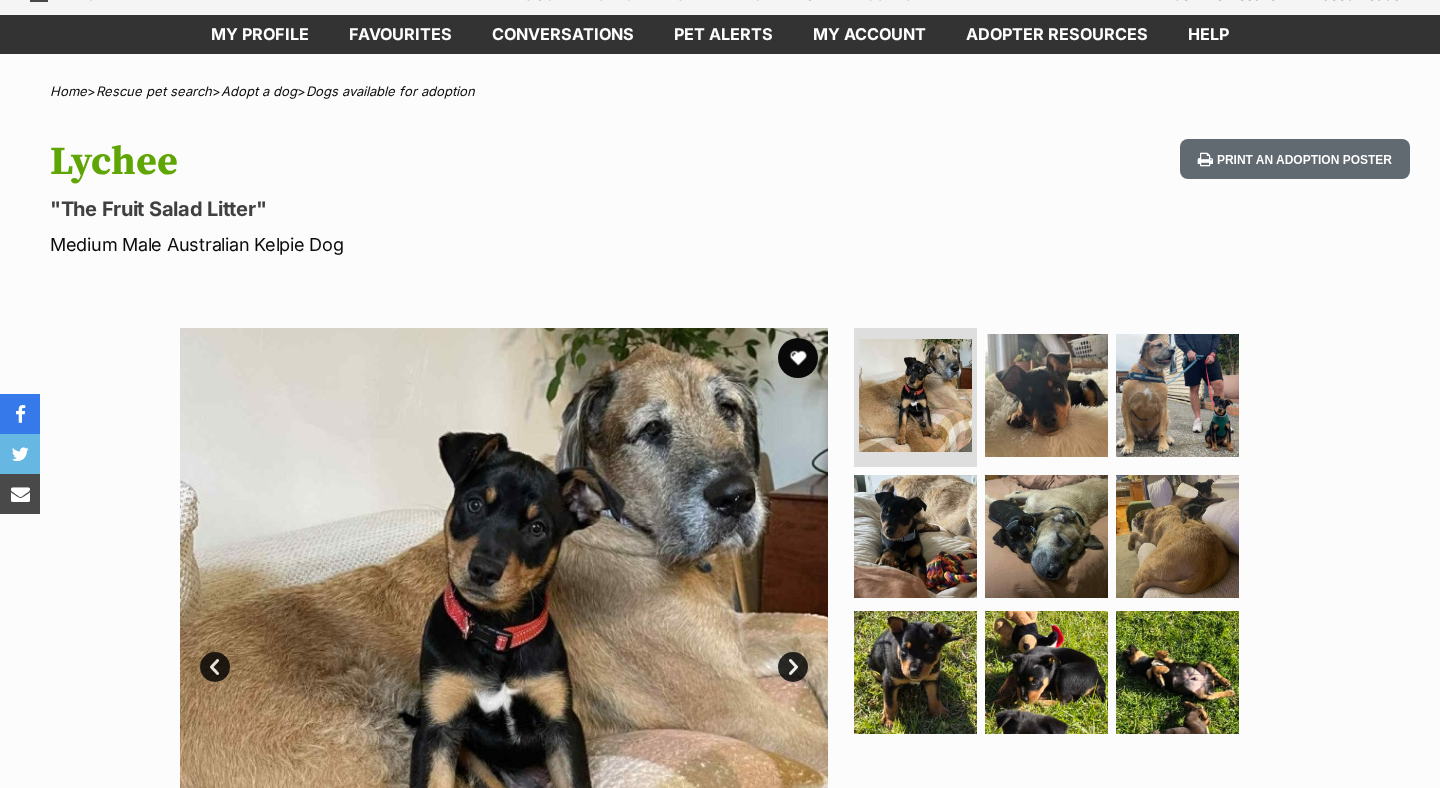 scroll, scrollTop: 354, scrollLeft: 0, axis: vertical 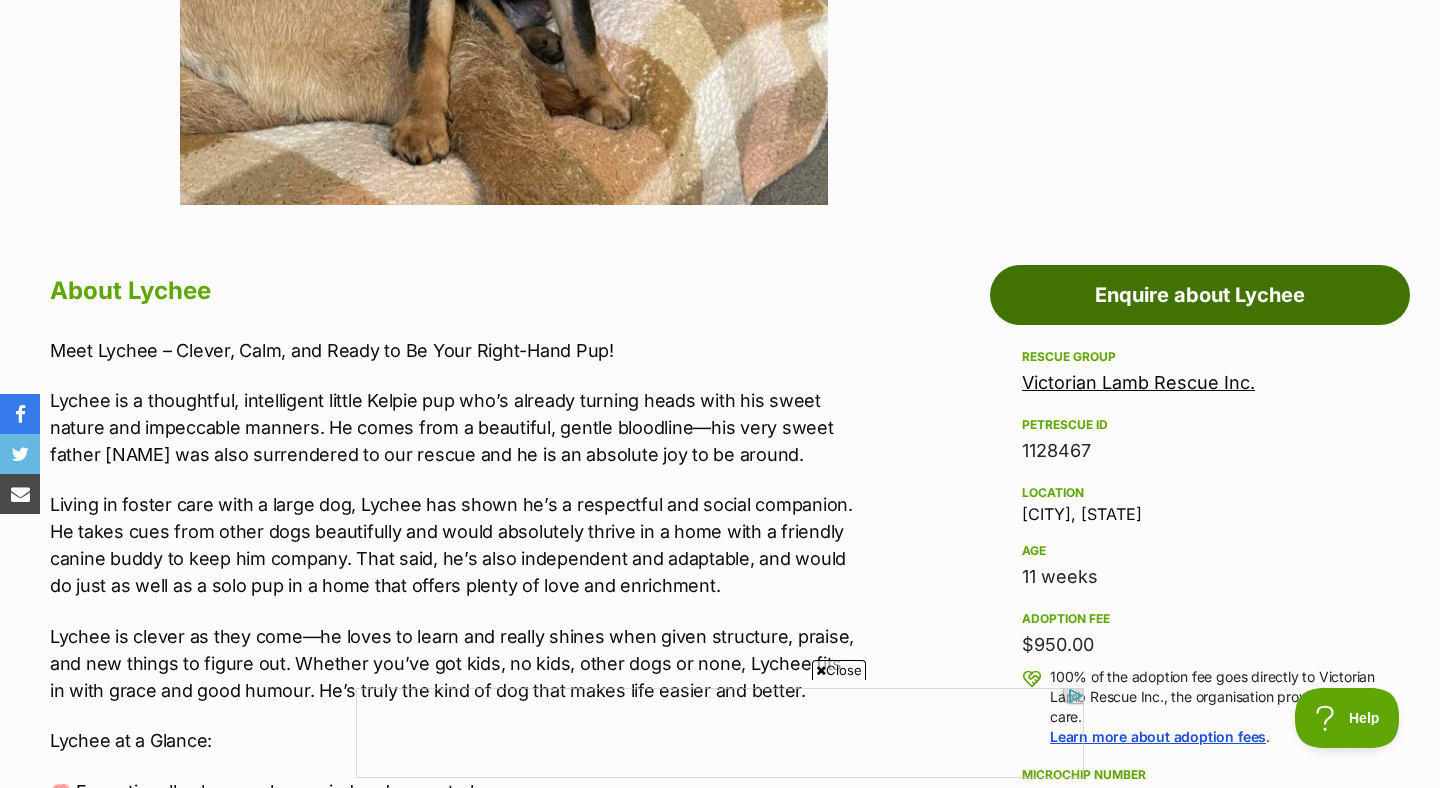 click on "Enquire about Lychee" at bounding box center [1200, 295] 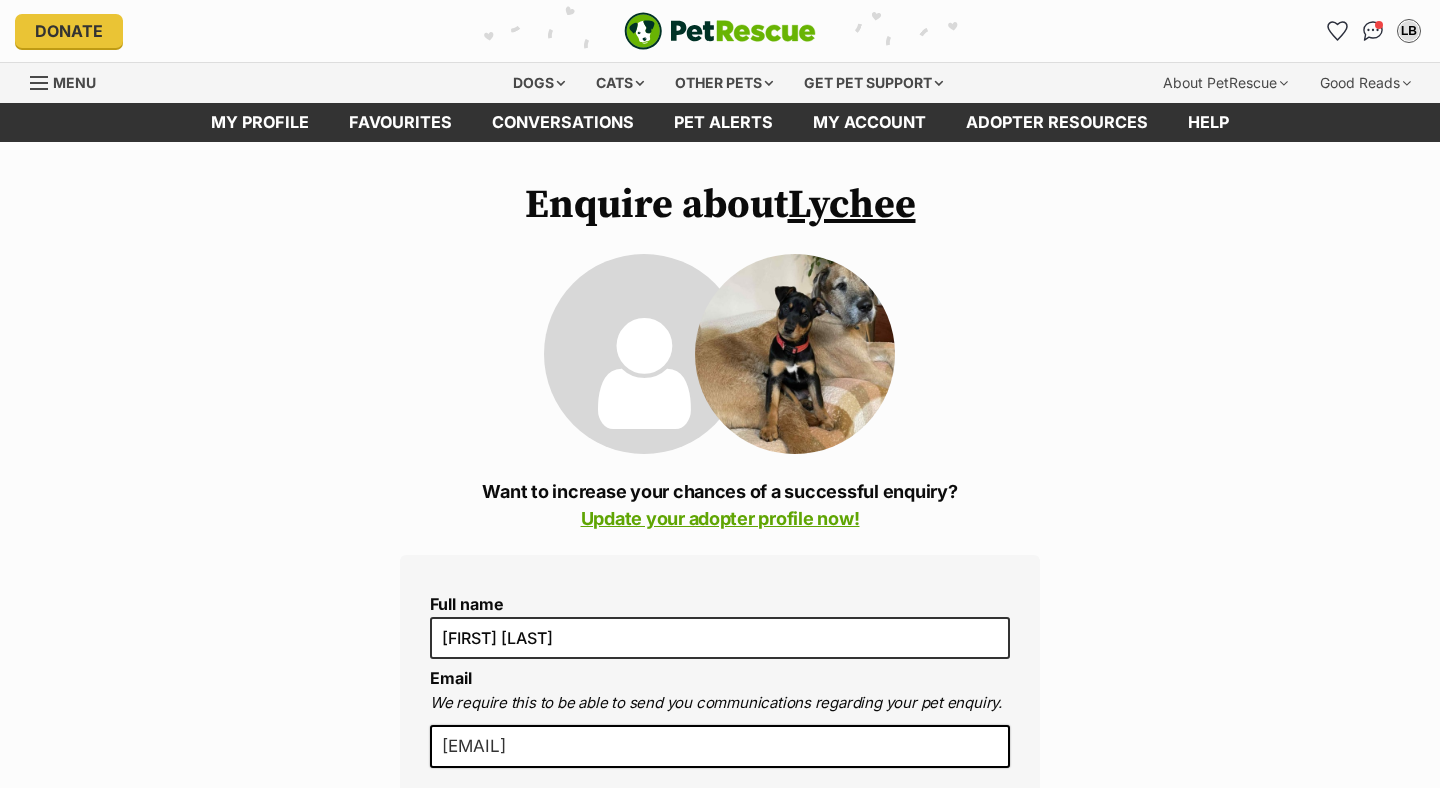 scroll, scrollTop: 0, scrollLeft: 0, axis: both 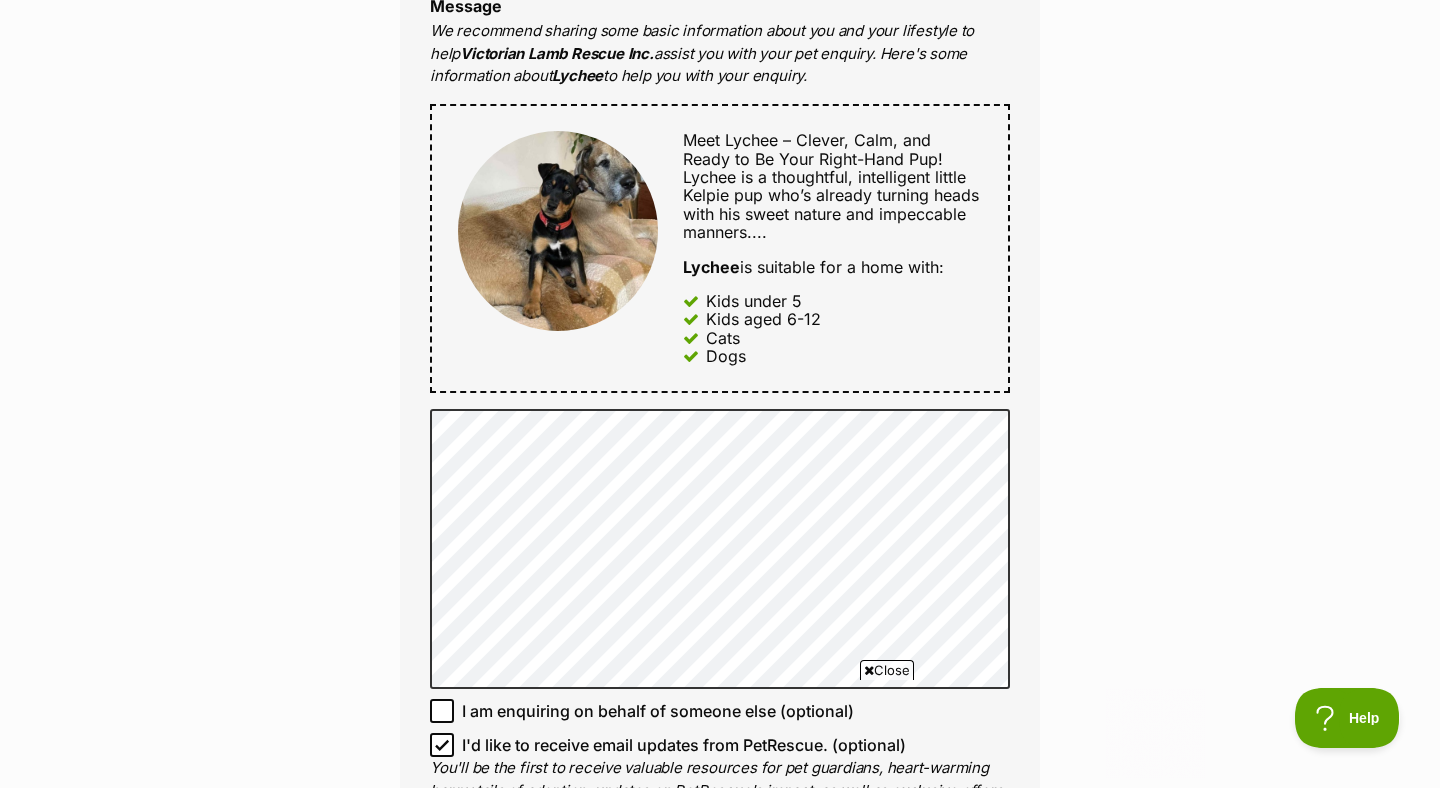 click on "Lychee is a thoughtful, intelligent little Kelpie pup who’s already turning heads with his sweet nature and impeccable manners...." at bounding box center (831, 204) 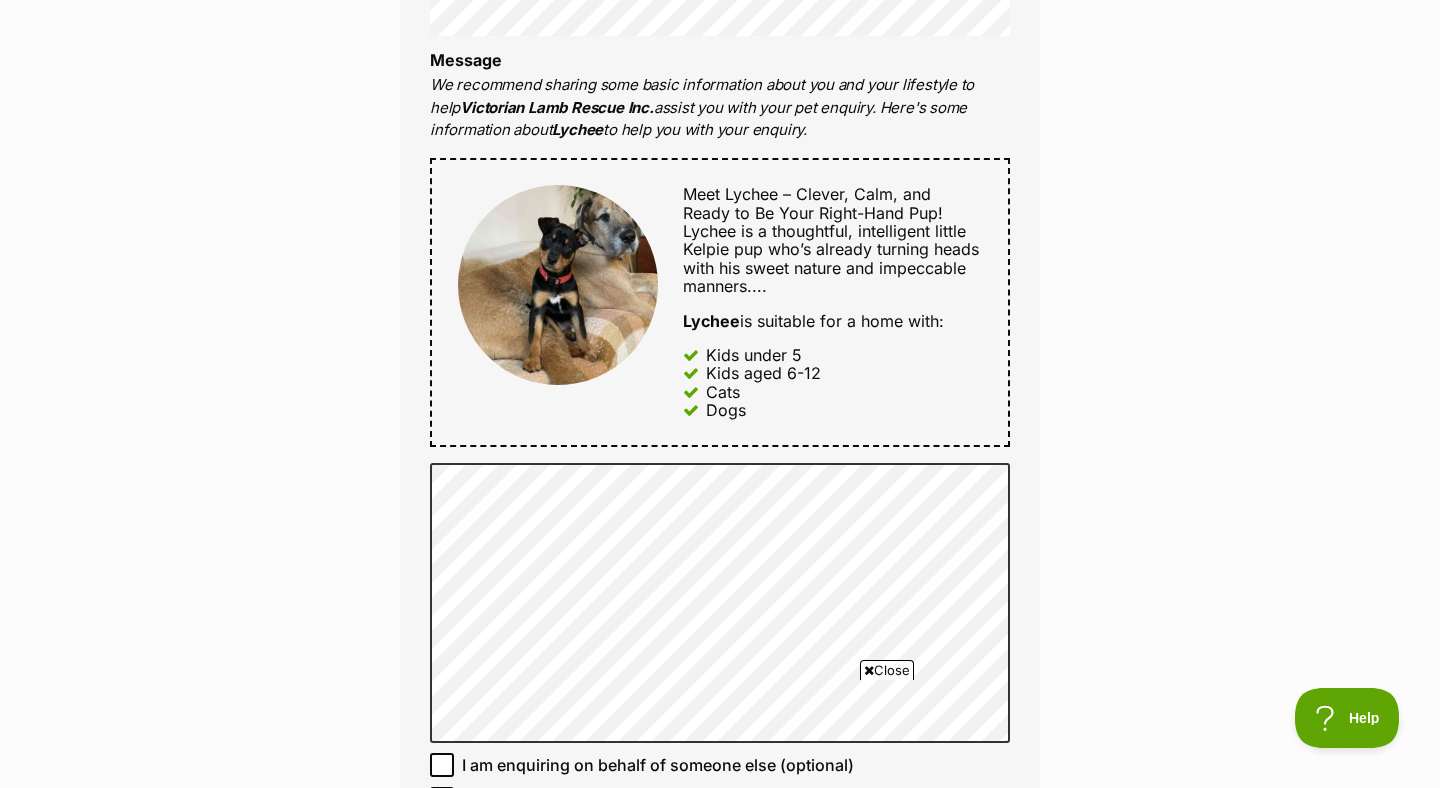 scroll, scrollTop: 1016, scrollLeft: 0, axis: vertical 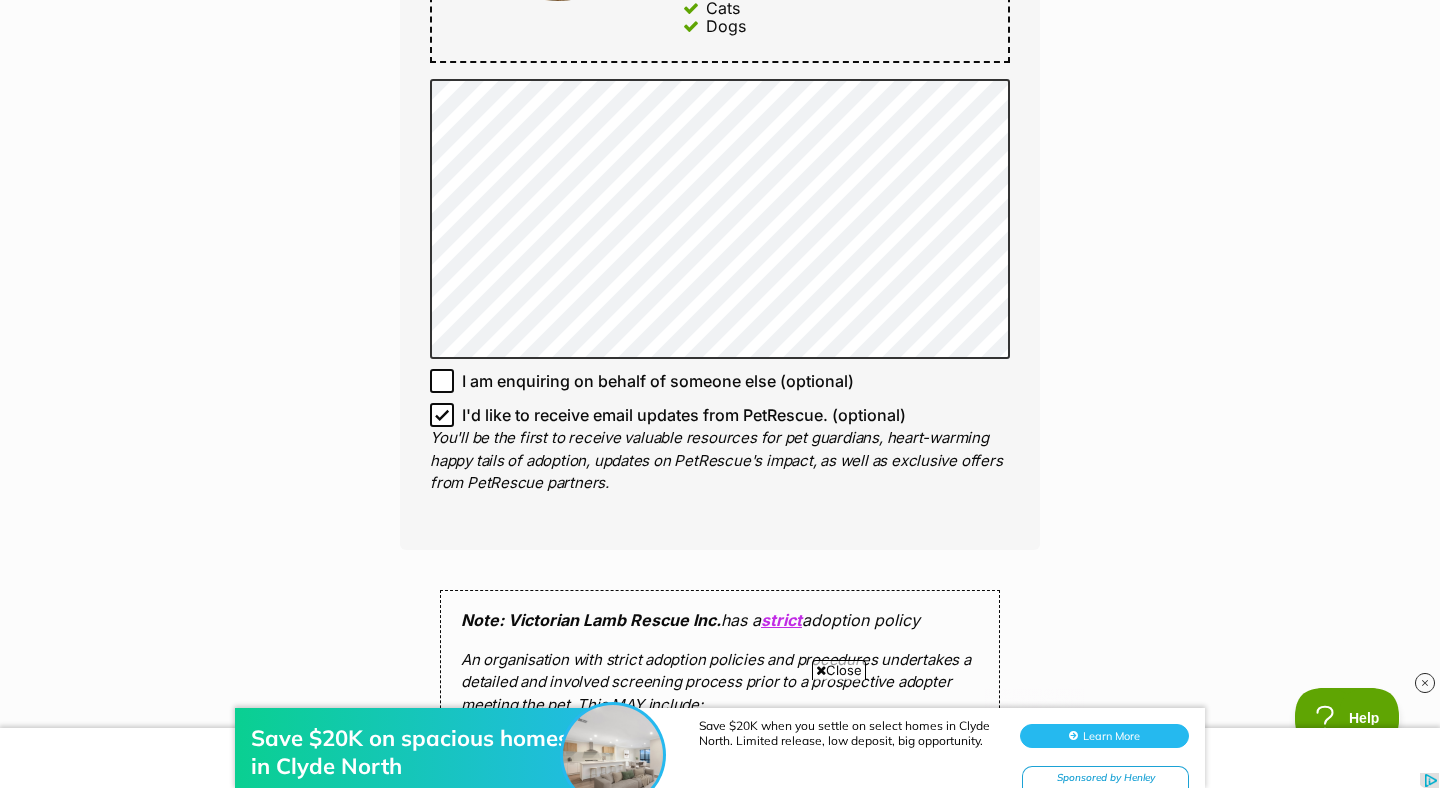 click on "Enquire about  Lychee
Want to increase your chances of a successful enquiry?
Update your adopter profile now!
Full name Leila Beggs
Email
We require this to be able to send you communications regarding your pet enquiry.
beggsleila5@gmail.com
Phone number United States +1 United Kingdom +44 Afghanistan (‫افغانستان‬‎) +93 Albania (Shqipëri) +355 Algeria (‫الجزائر‬‎) +213 American Samoa +1684 Andorra +376 Angola +244 Anguilla +1264 Antigua and Barbuda +1268 Argentina +54 Armenia (Հայաստան) +374 Aruba +297 Australia +61 Austria (Österreich) +43 Azerbaijan (Azərbaycan) +994 Bahamas +1242 Bahrain (‫البحرين‬‎) +973 Bangladesh (বাংলাদেশ) +880 Barbados +1246 Belarus (Беларусь) +375 Belgium (België) +32 Belize +501 Benin (Bénin) +229 Bermuda +1441 Bhutan (འབྲུག) +975 Bolivia +591 Bosnia and Herzegovina (Босна и Херцеговина) +387 Botswana +267 Brazil (Brasil) +55 +246" at bounding box center [720, 183] 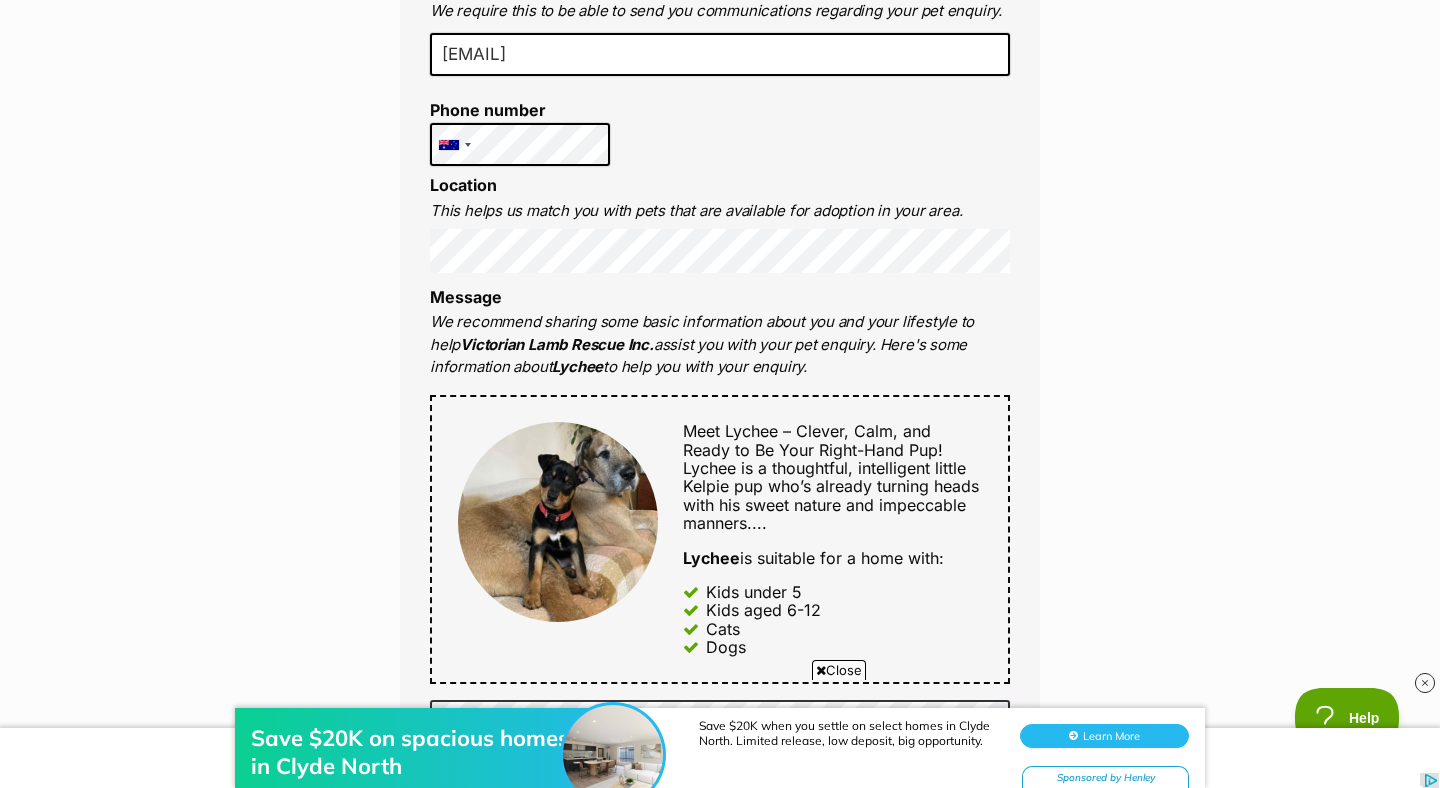 scroll, scrollTop: 0, scrollLeft: 0, axis: both 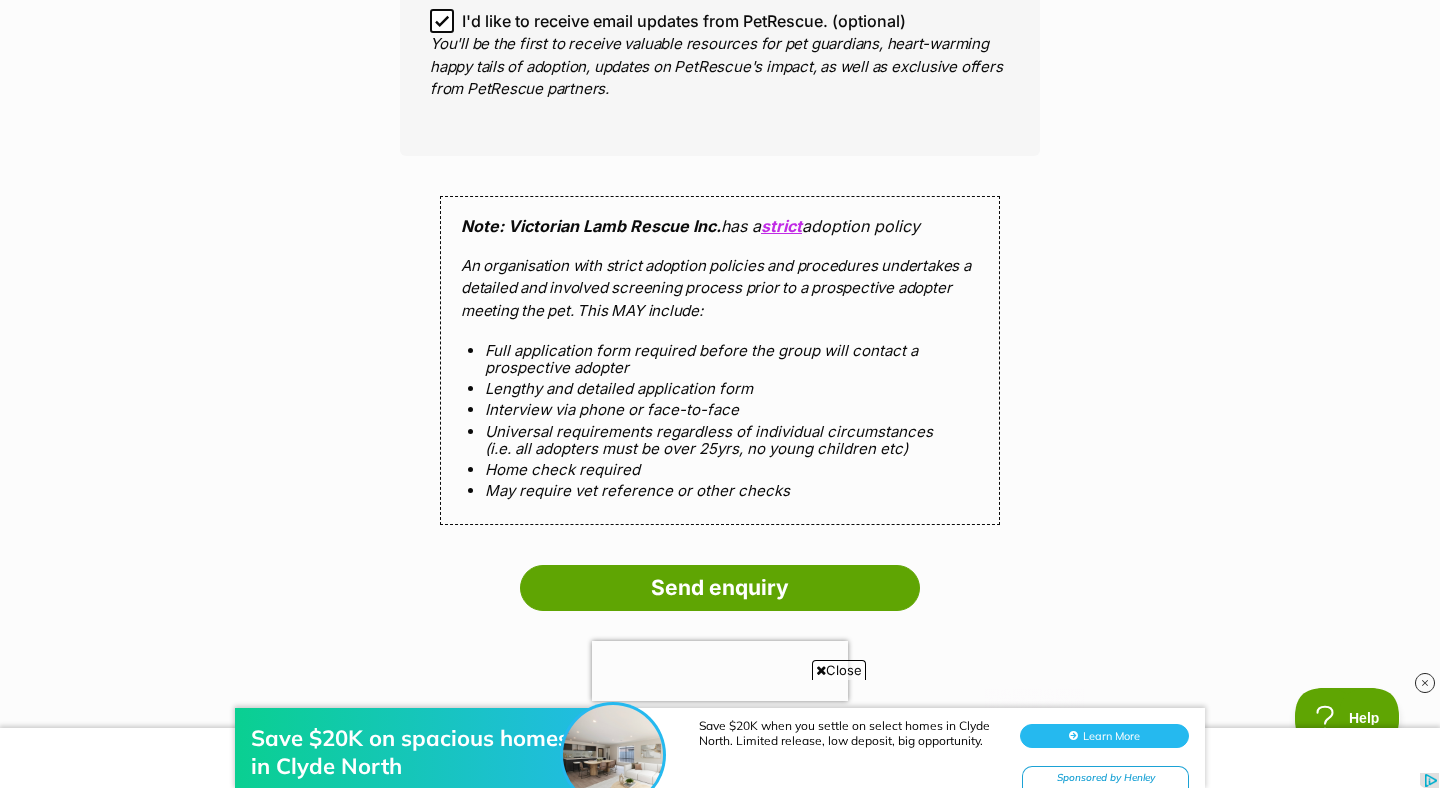 click on "Full application form required before the group will contact a prospective adopter
Lengthy and detailed application form
Interview via phone or face-to-face
Universal requirements regardless of individual circumstances (i.e. all adopters must be over 25yrs, no young children etc)
Home check required
May require vet reference or other checks" at bounding box center [720, 421] 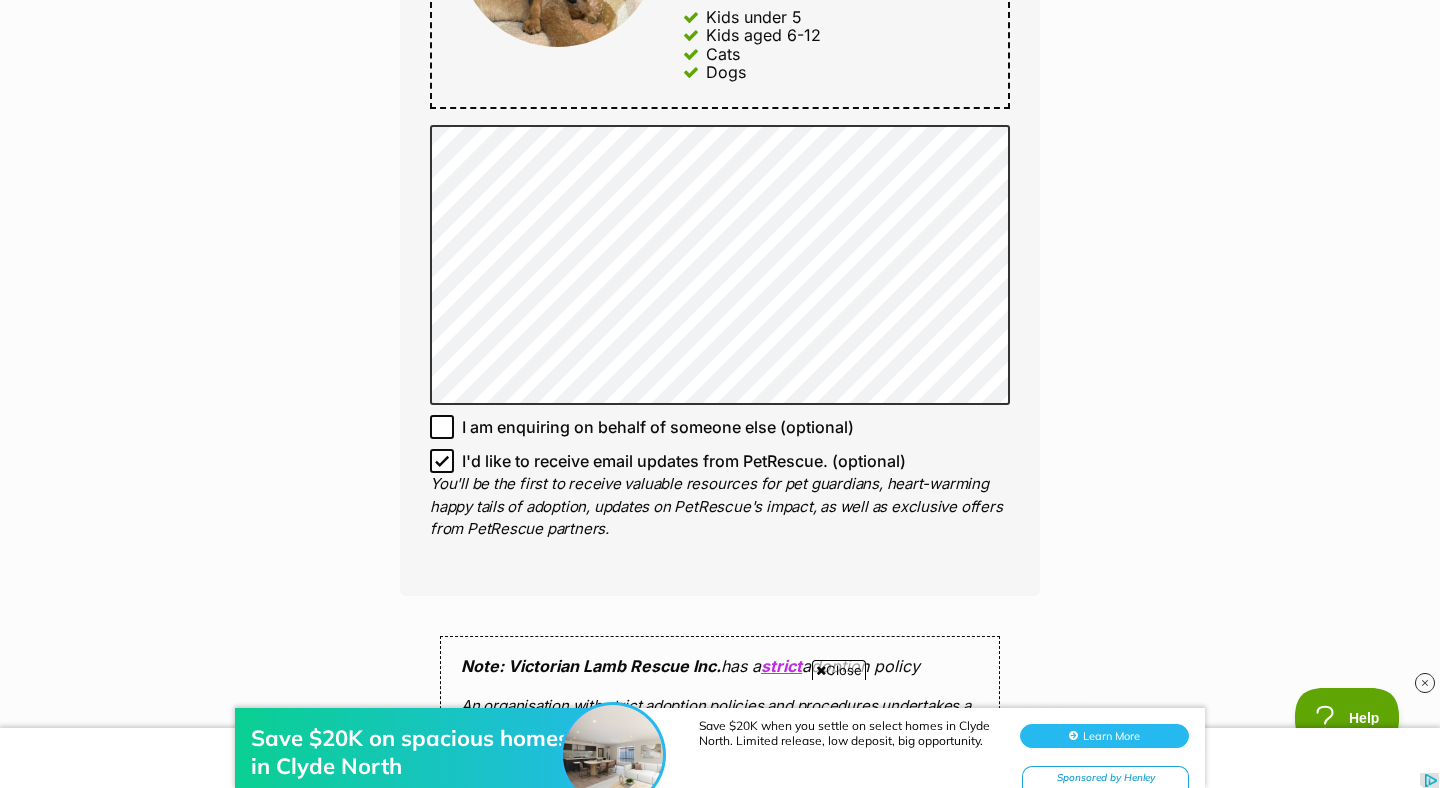 scroll, scrollTop: 1238, scrollLeft: 0, axis: vertical 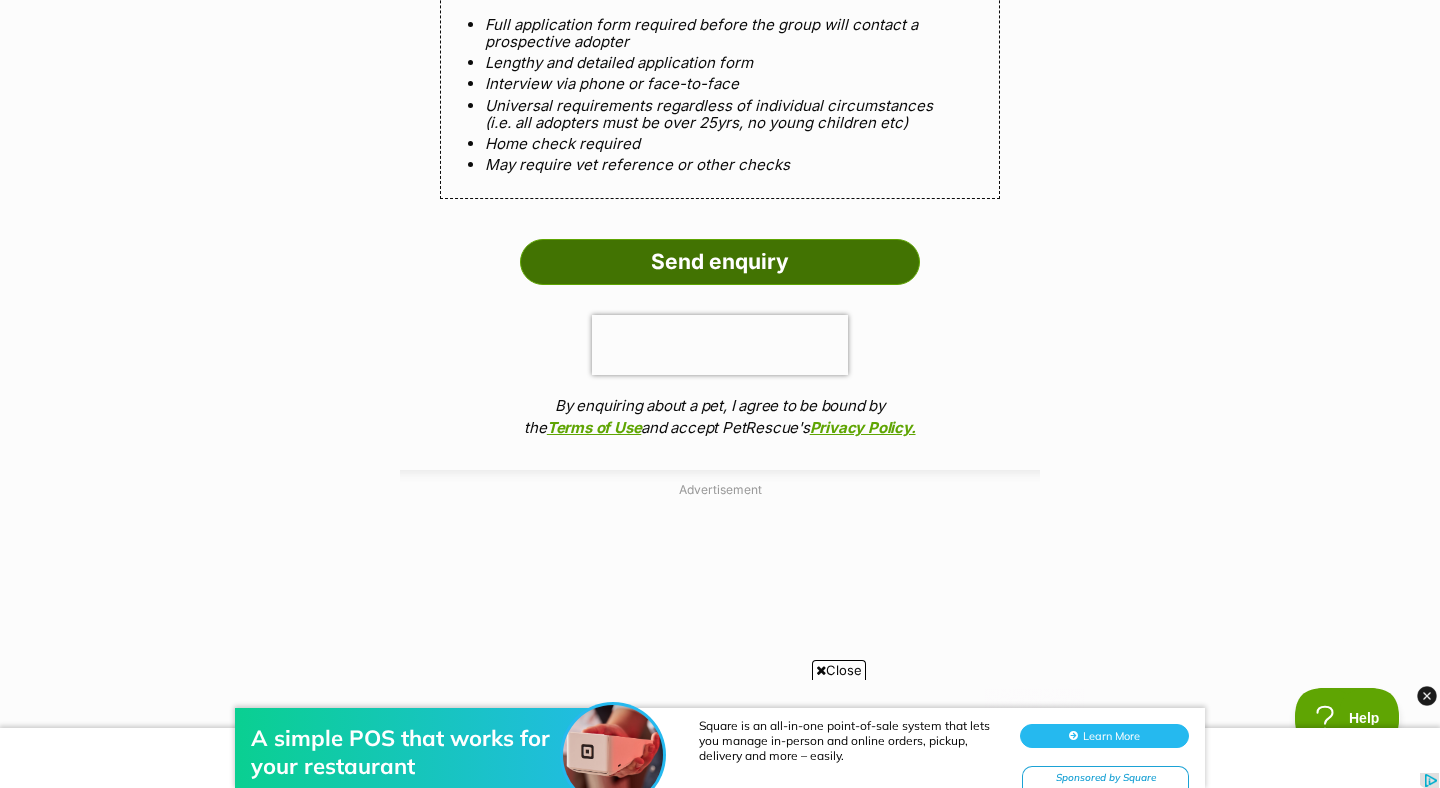 click on "Send enquiry" at bounding box center [720, 262] 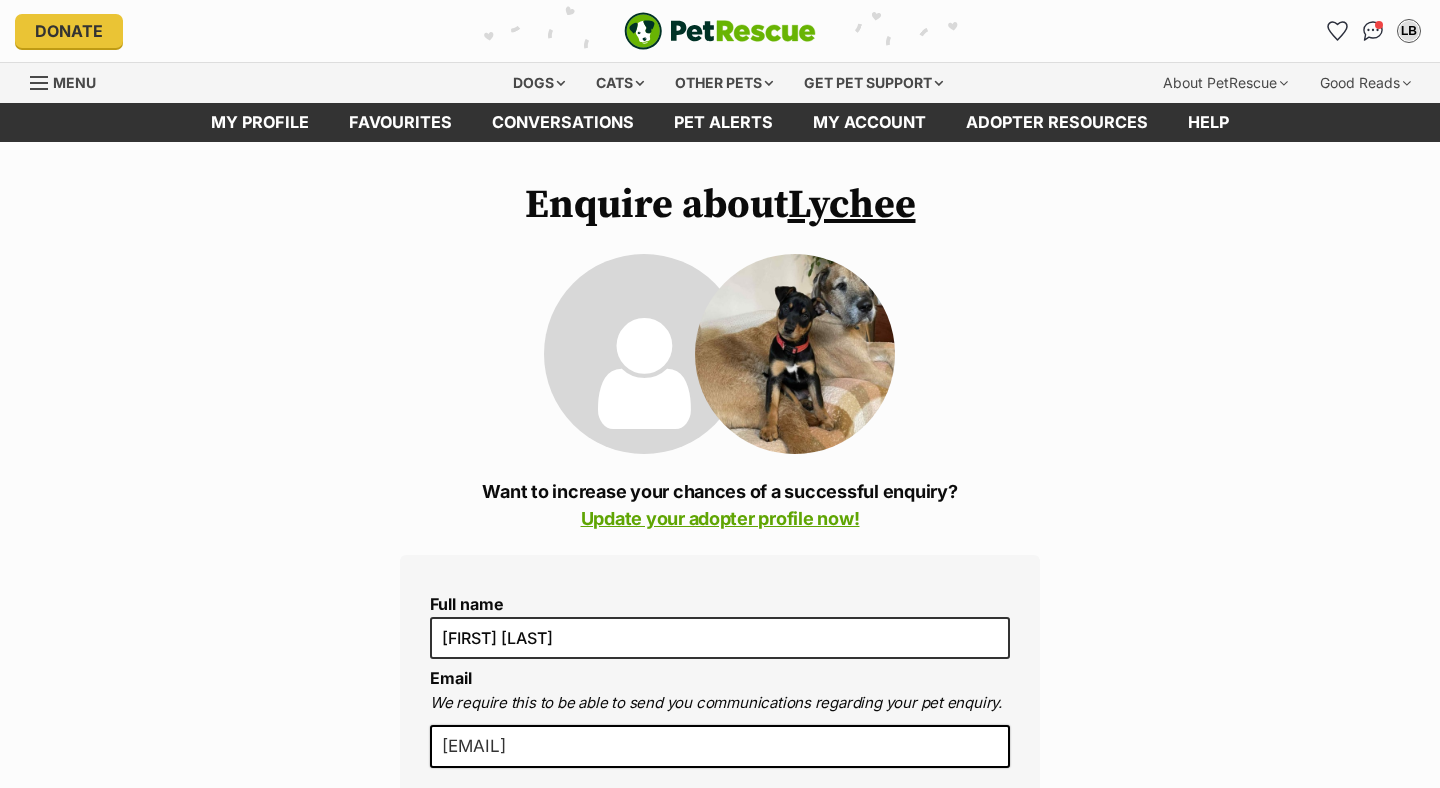 scroll, scrollTop: 0, scrollLeft: 0, axis: both 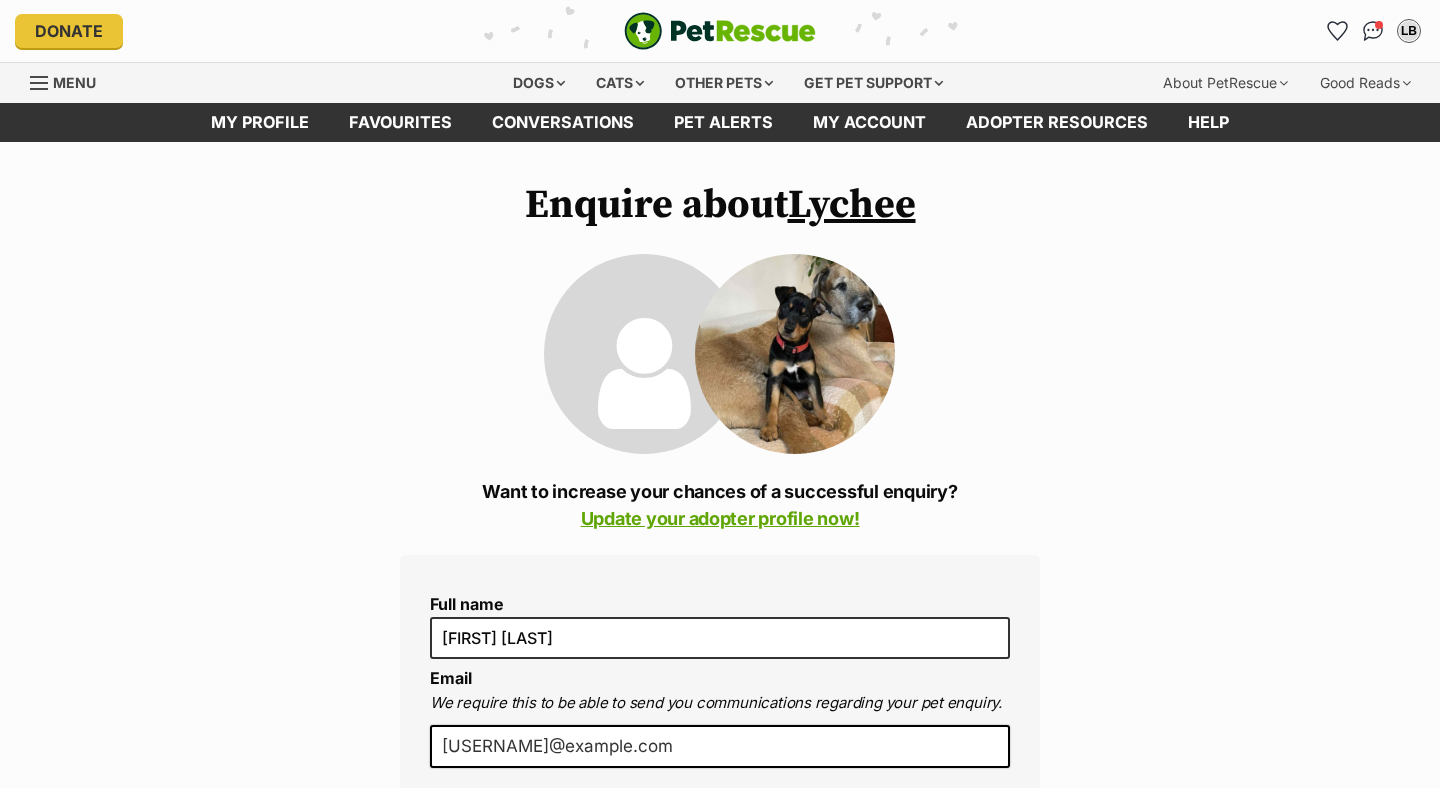 click on "Lychee" at bounding box center [852, 205] 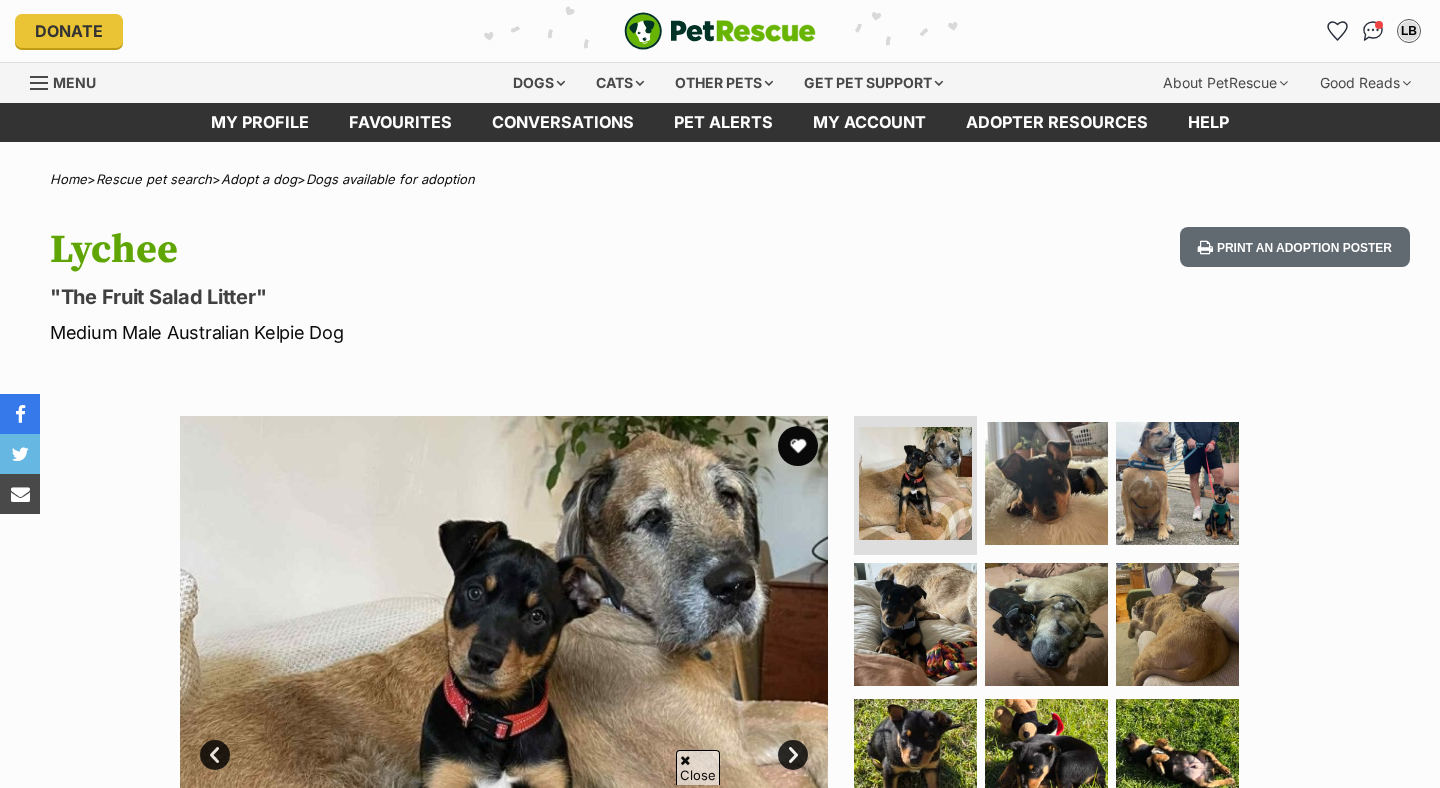 scroll, scrollTop: 291, scrollLeft: 0, axis: vertical 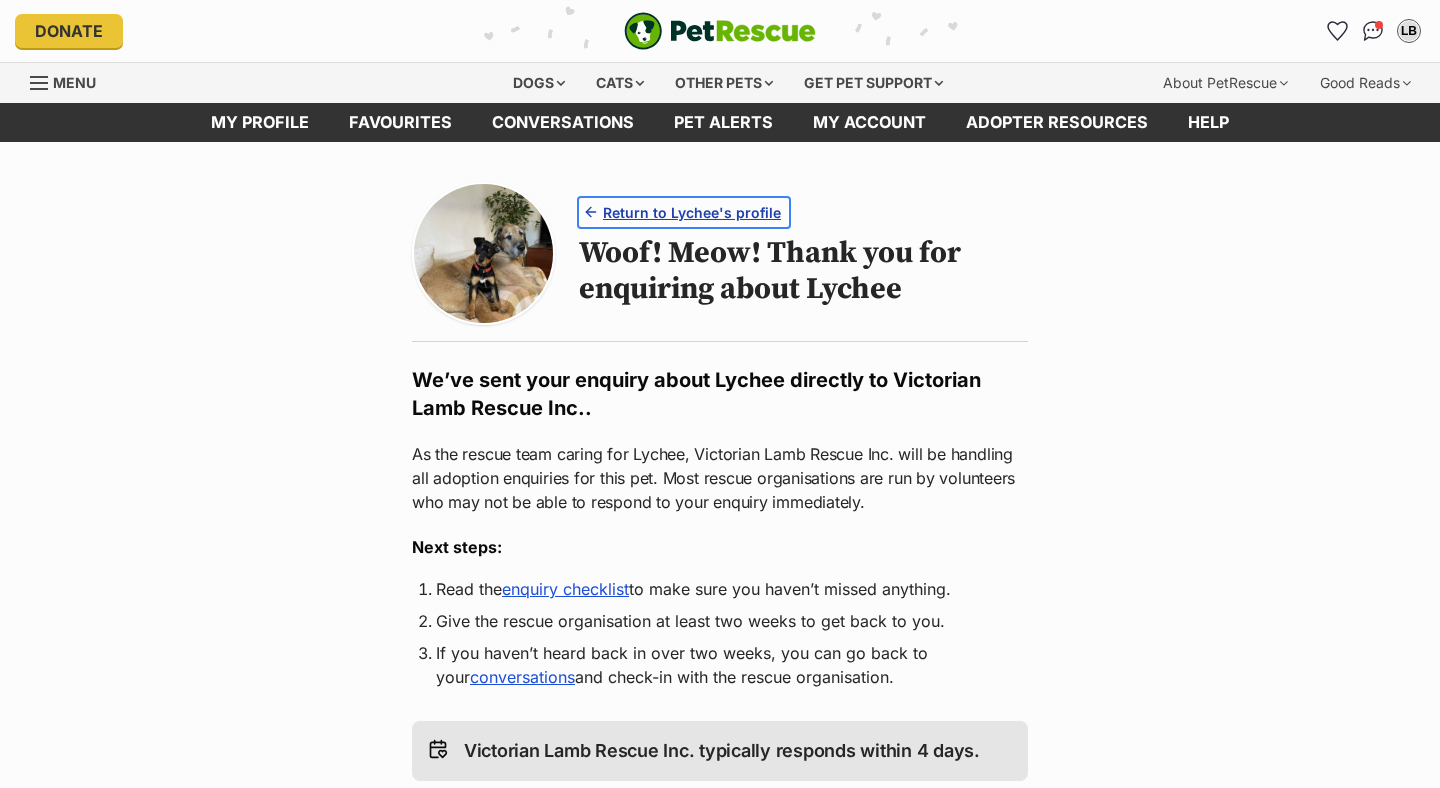 click at bounding box center [591, 212] 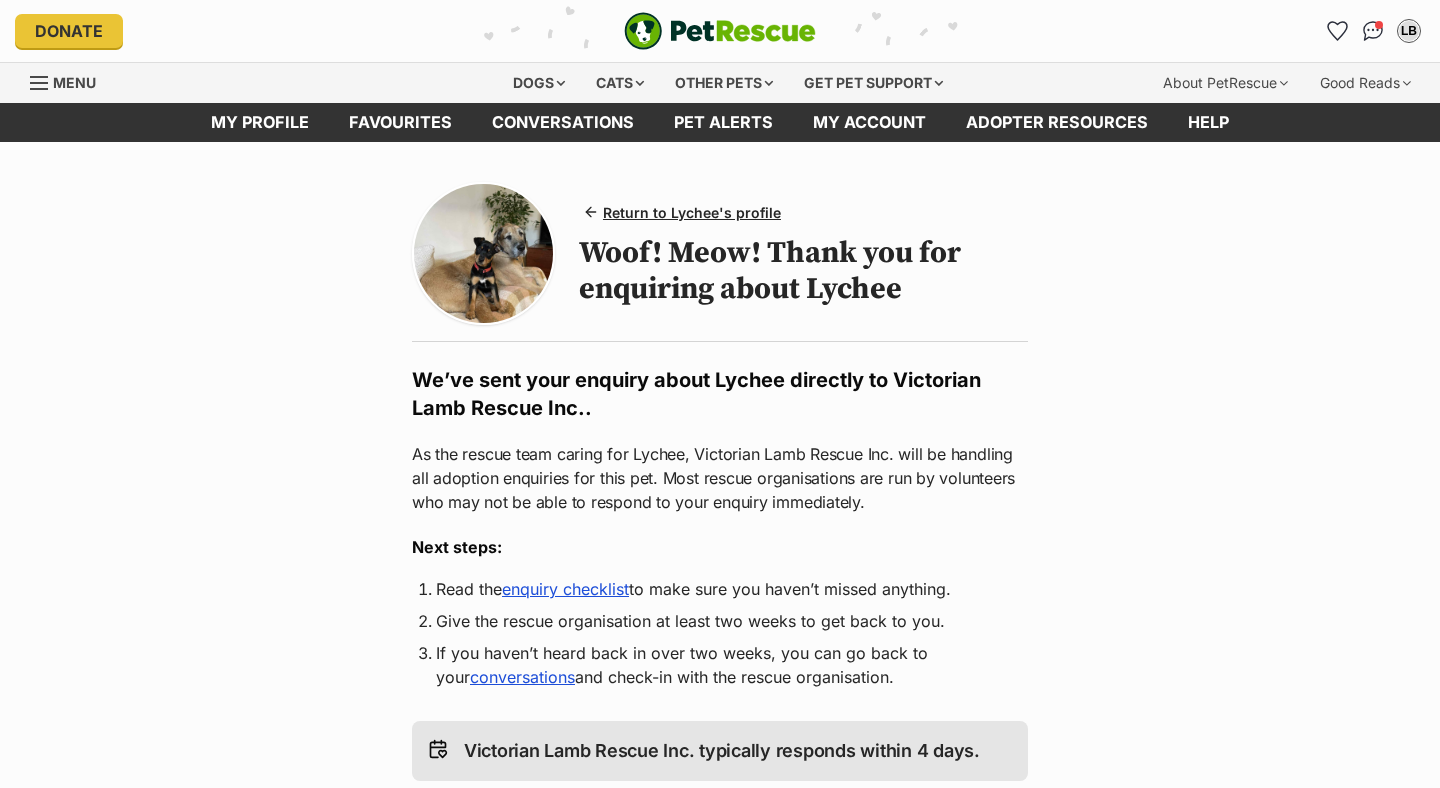 scroll, scrollTop: 0, scrollLeft: 0, axis: both 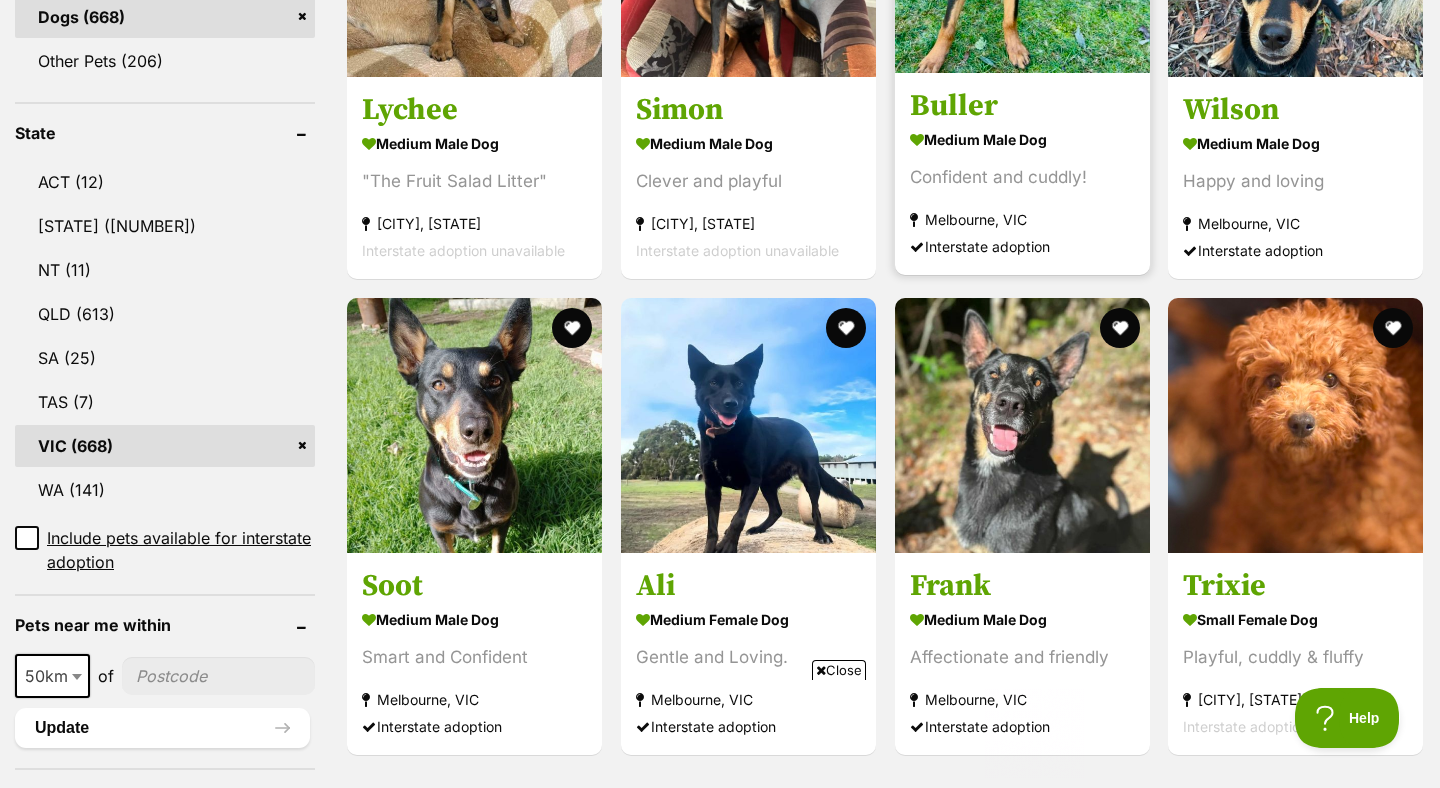 click on "medium male Dog
Confident and cuddly!
Melbourne, VIC
Interstate adoption" at bounding box center (1022, 192) 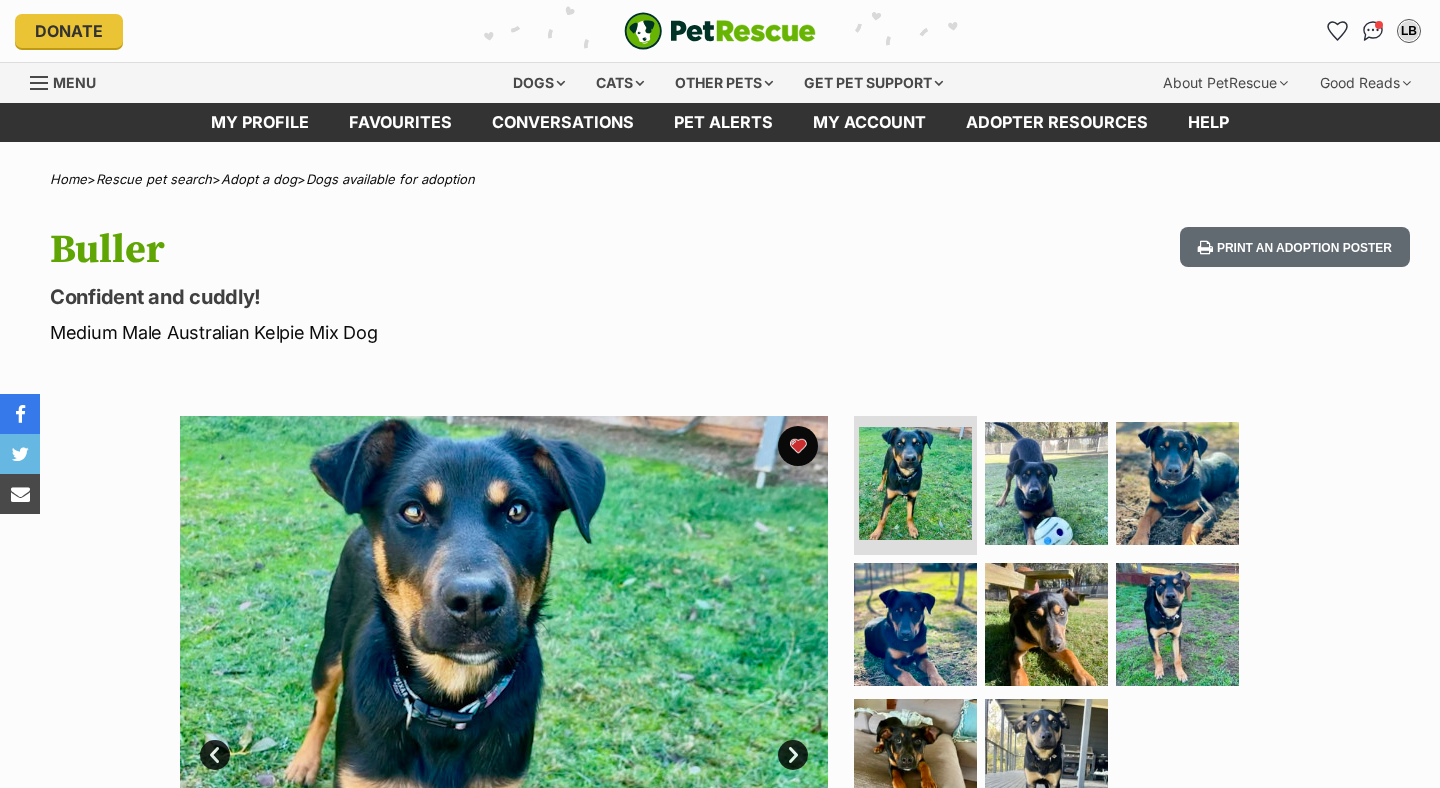 scroll, scrollTop: 0, scrollLeft: 0, axis: both 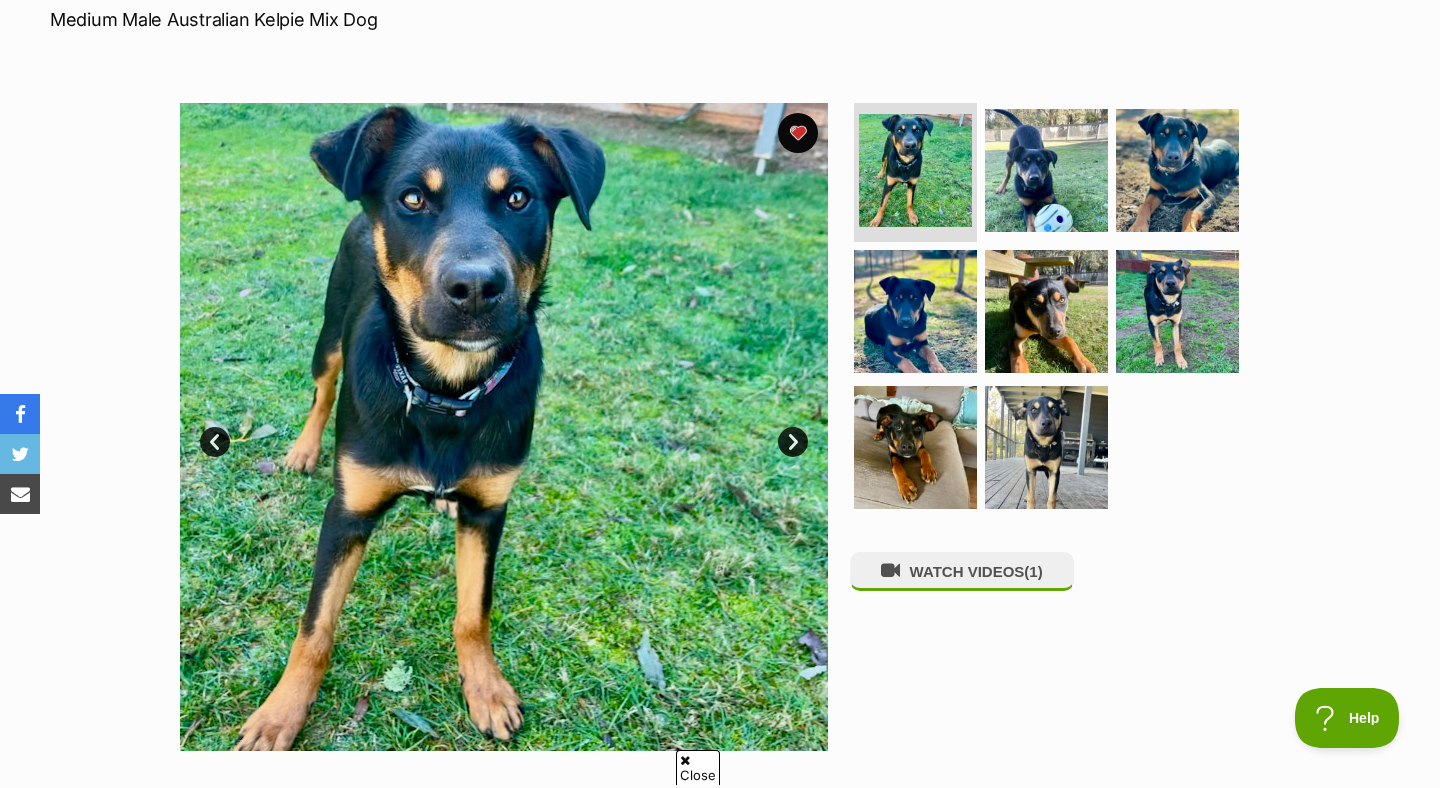 click on "Next" at bounding box center [793, 442] 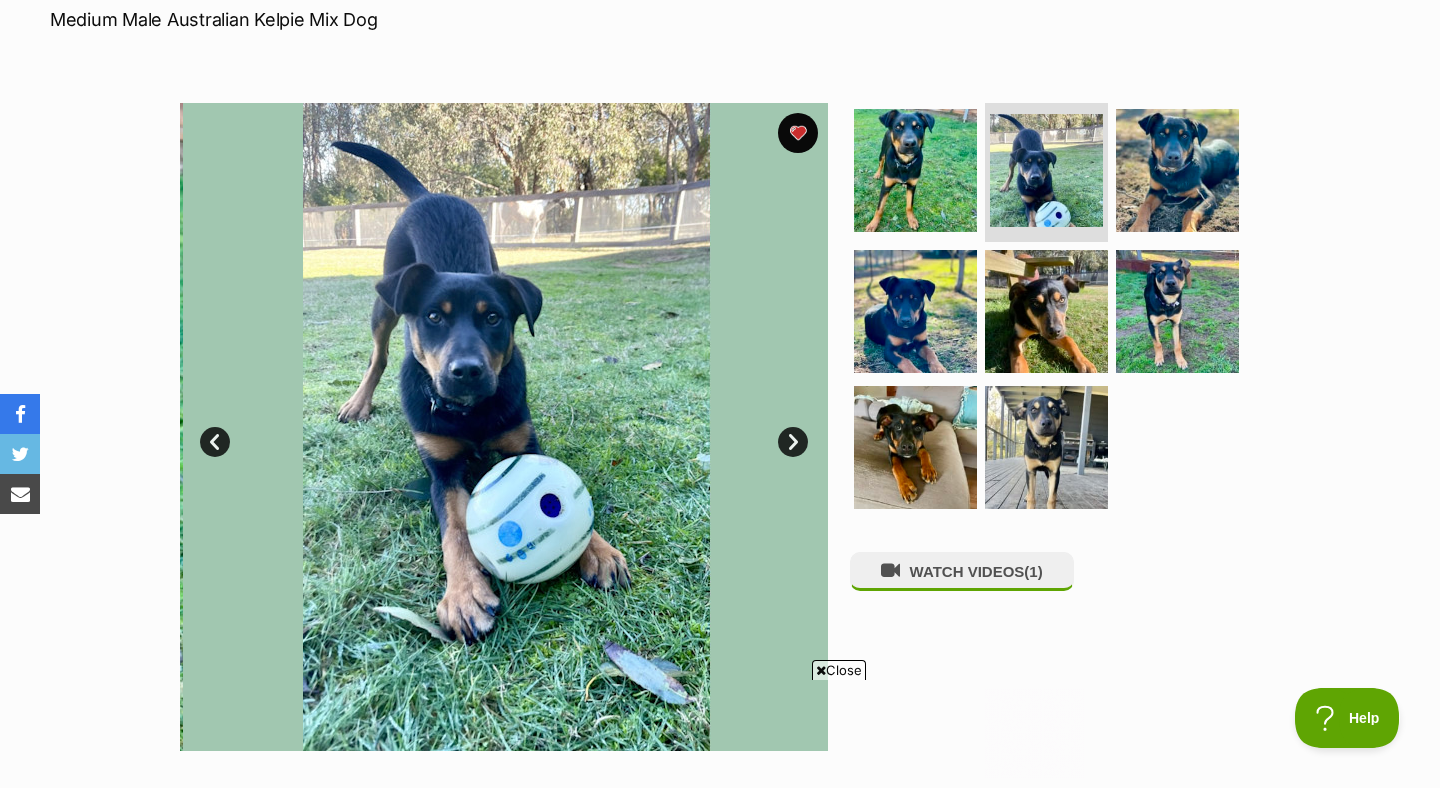 scroll, scrollTop: 0, scrollLeft: 0, axis: both 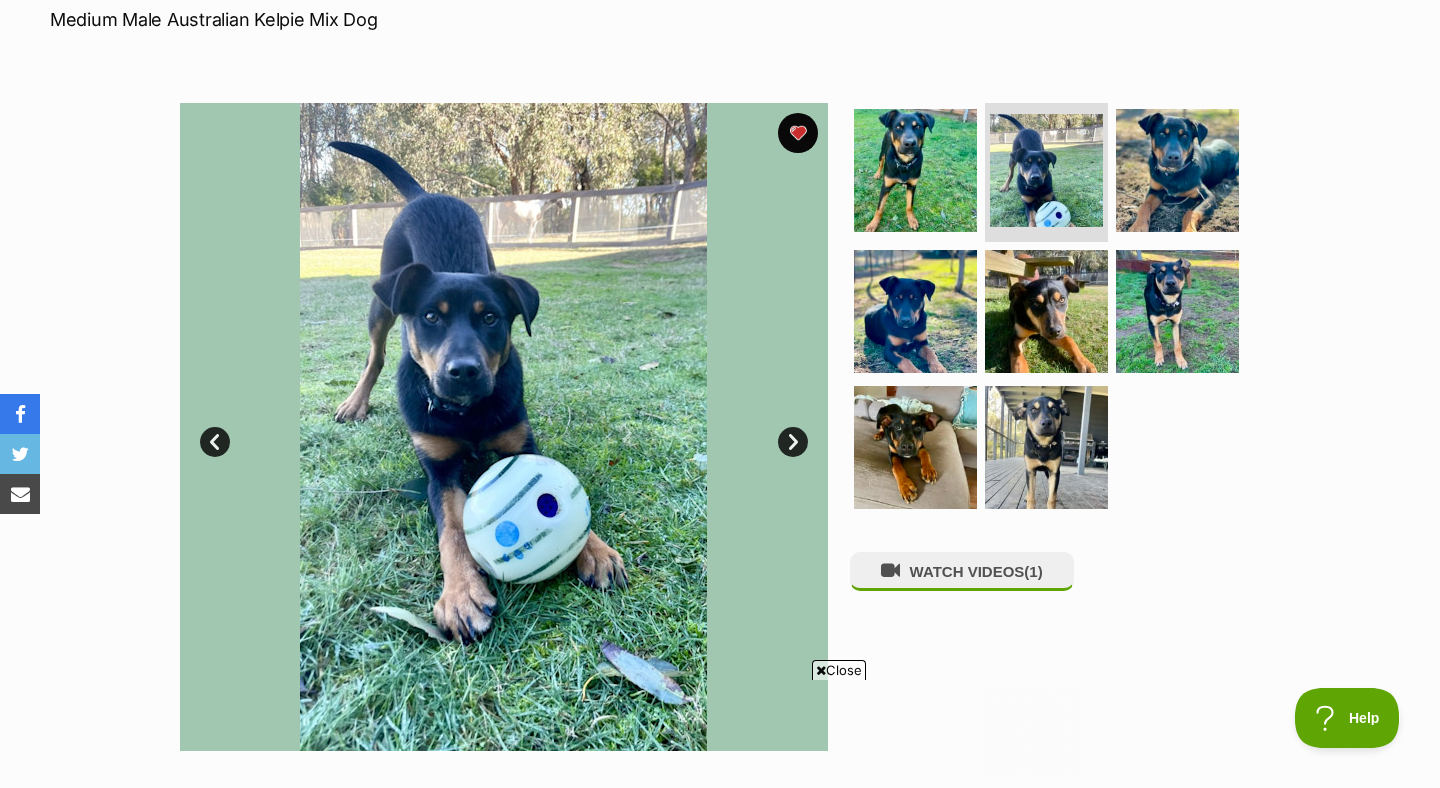 click on "Next" at bounding box center (793, 442) 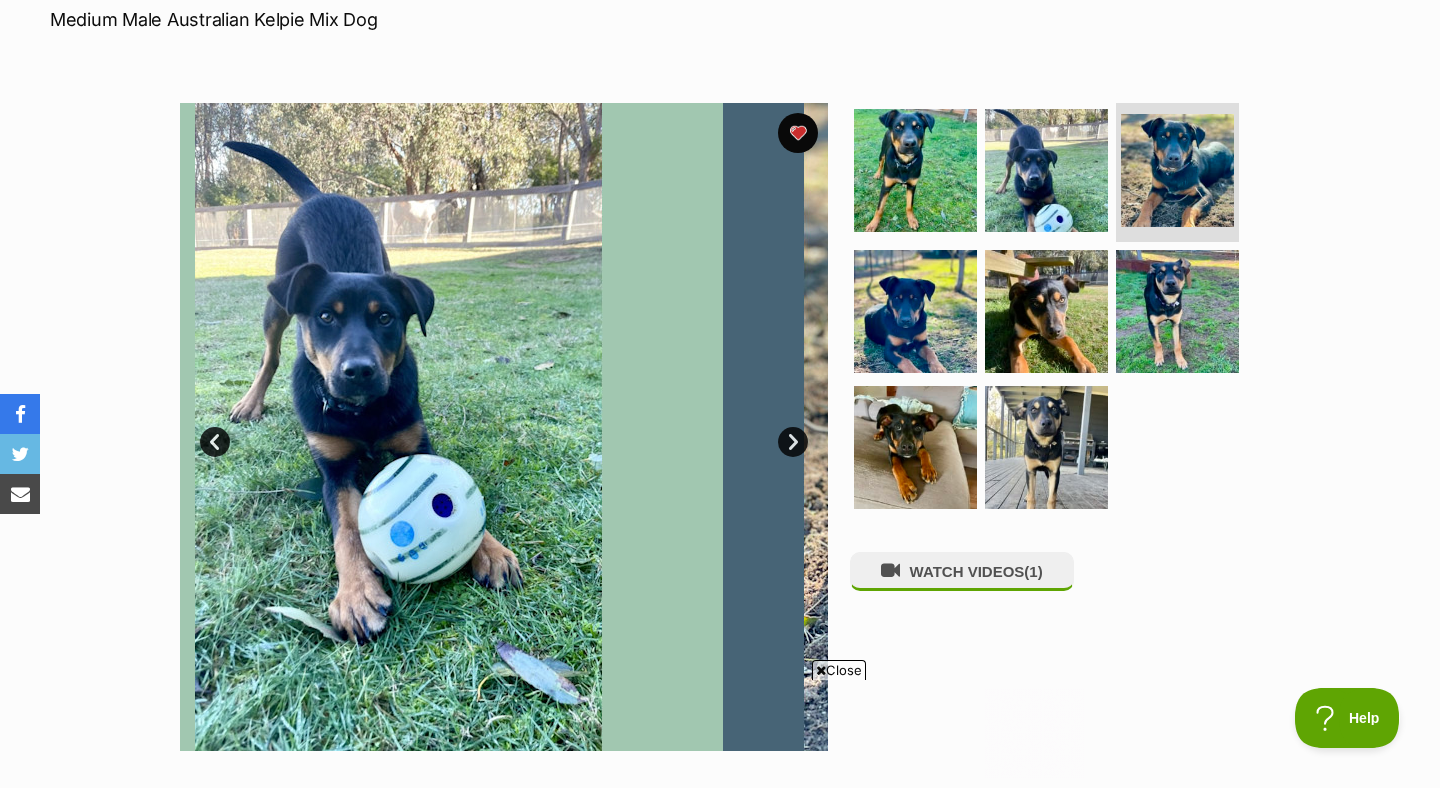 scroll, scrollTop: 0, scrollLeft: 0, axis: both 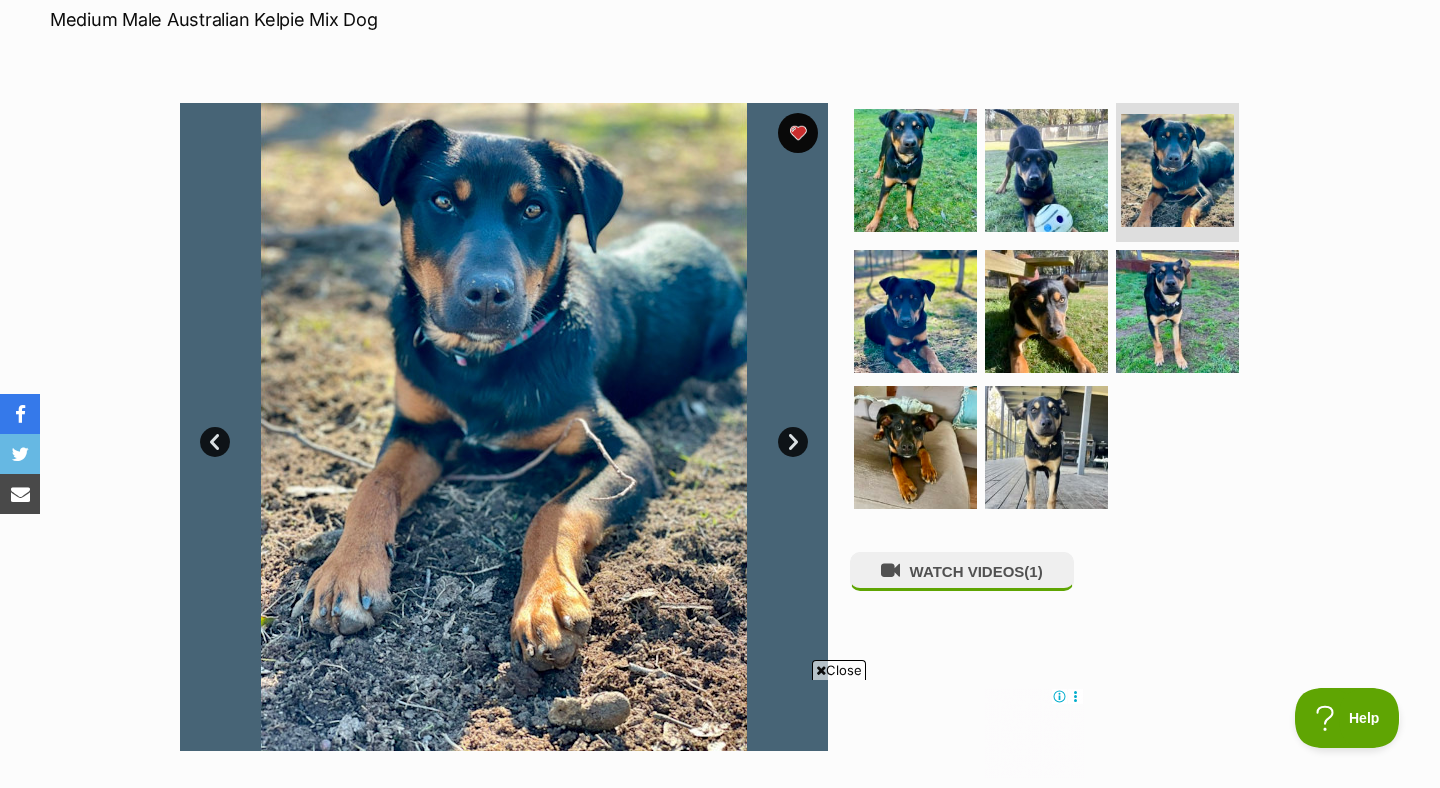 click on "Next" at bounding box center [793, 442] 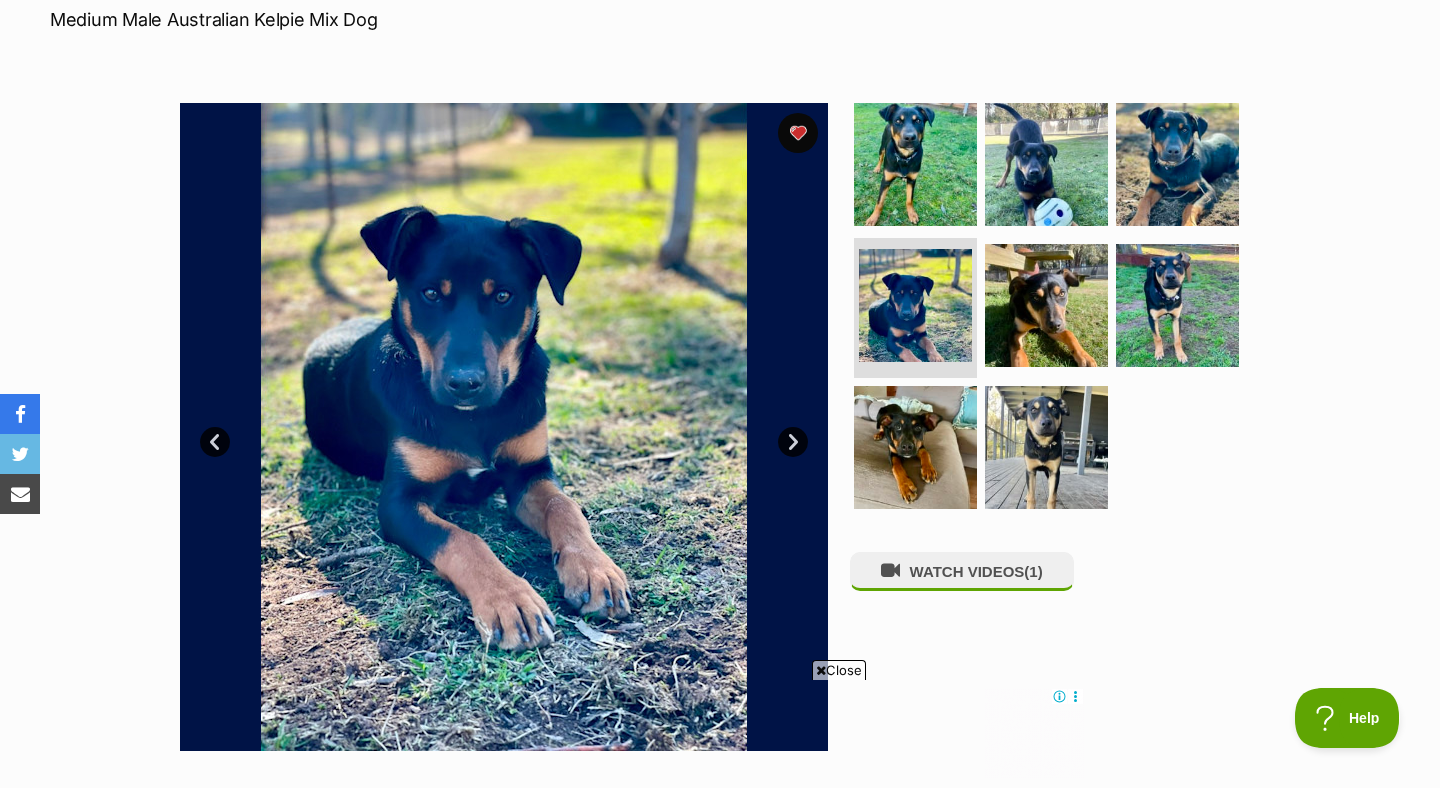 click on "Next" at bounding box center [793, 442] 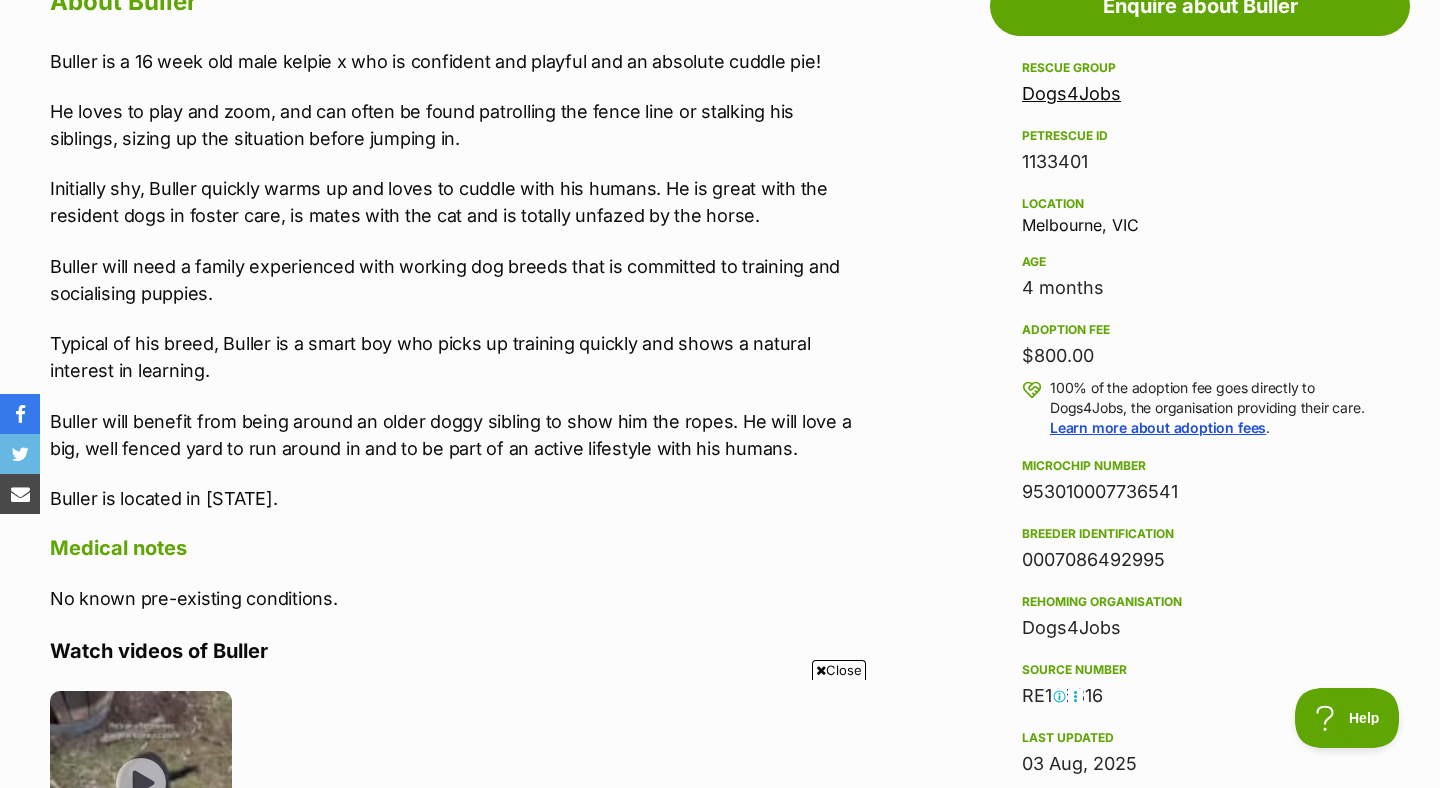 scroll, scrollTop: 1149, scrollLeft: 0, axis: vertical 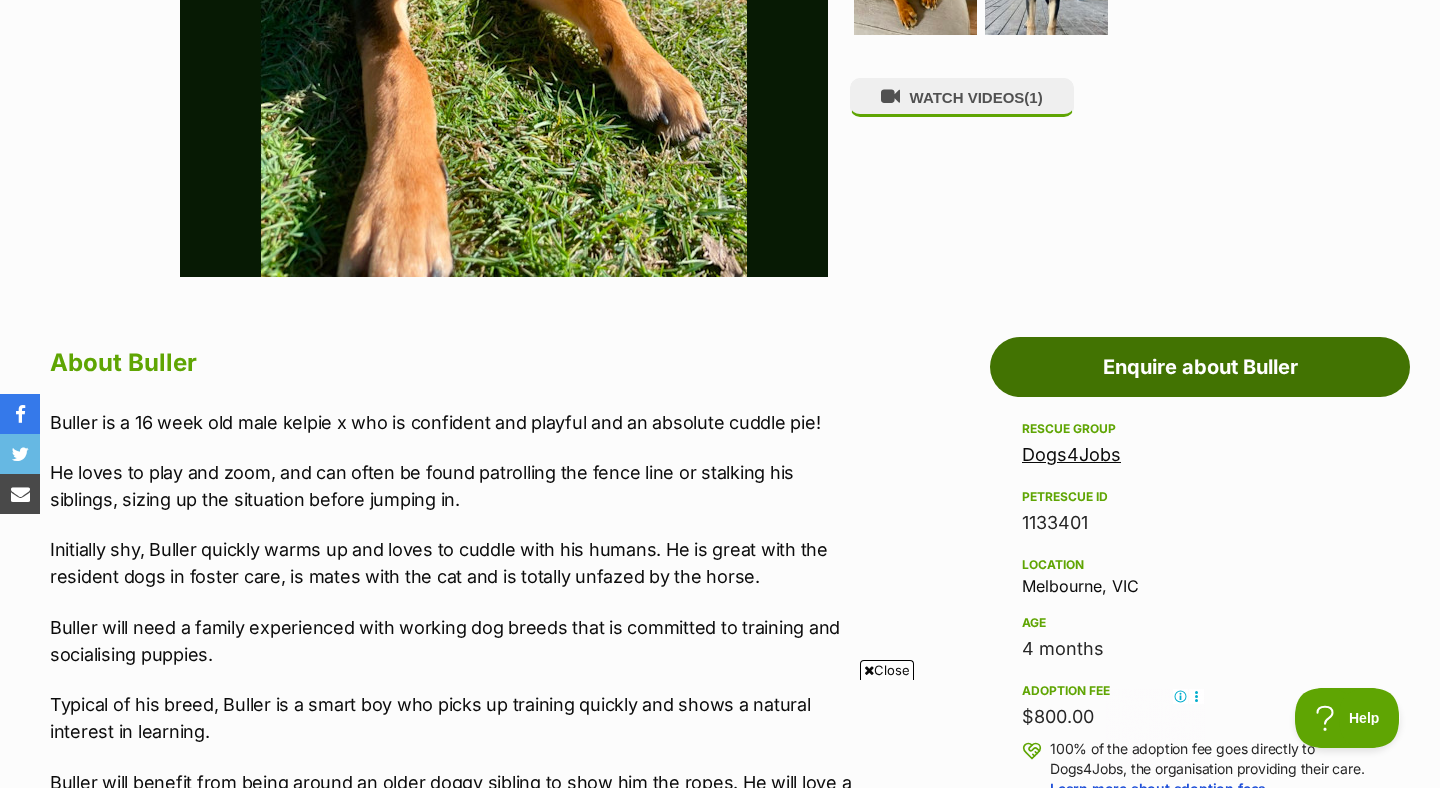 click on "Enquire about Buller" at bounding box center (1200, 367) 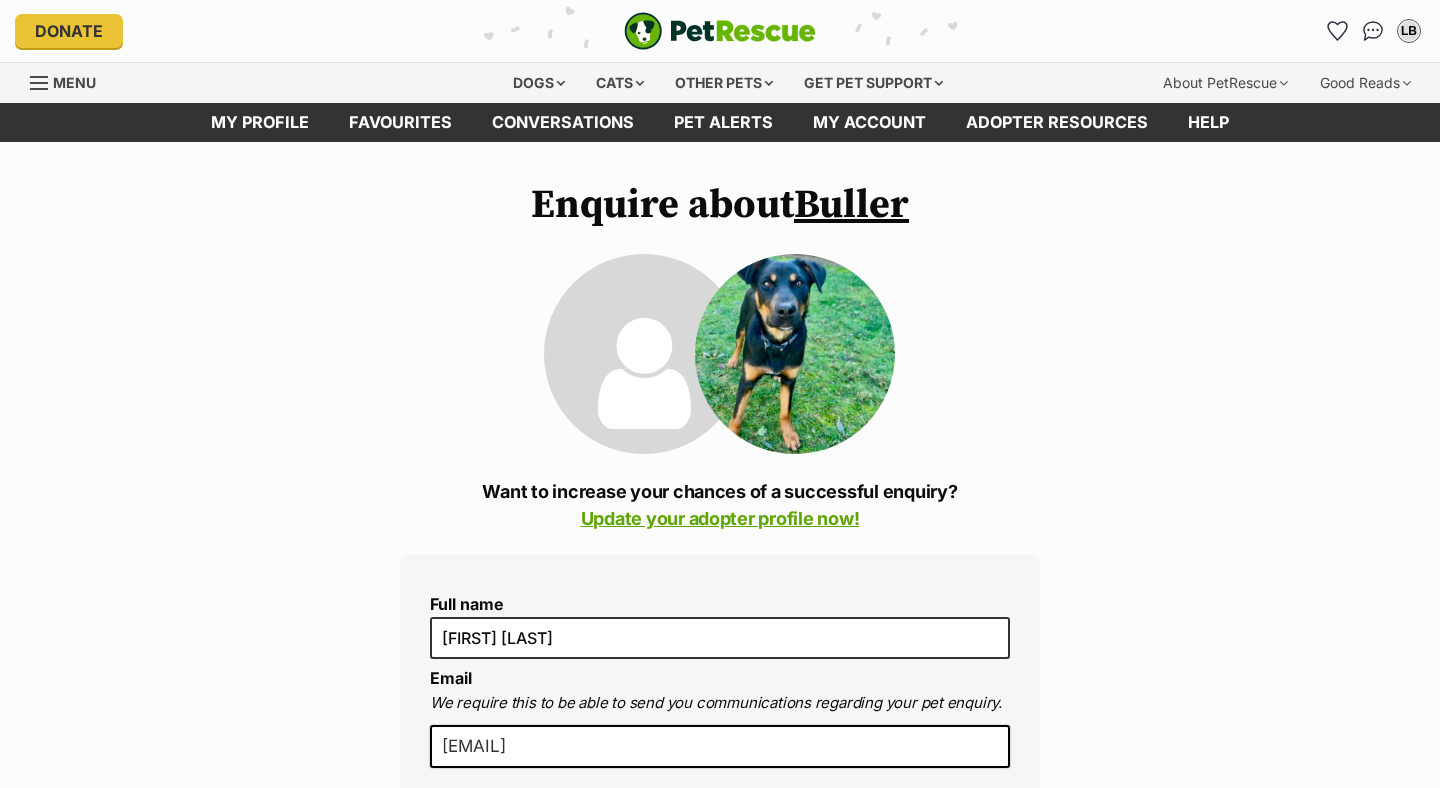 scroll, scrollTop: 0, scrollLeft: 0, axis: both 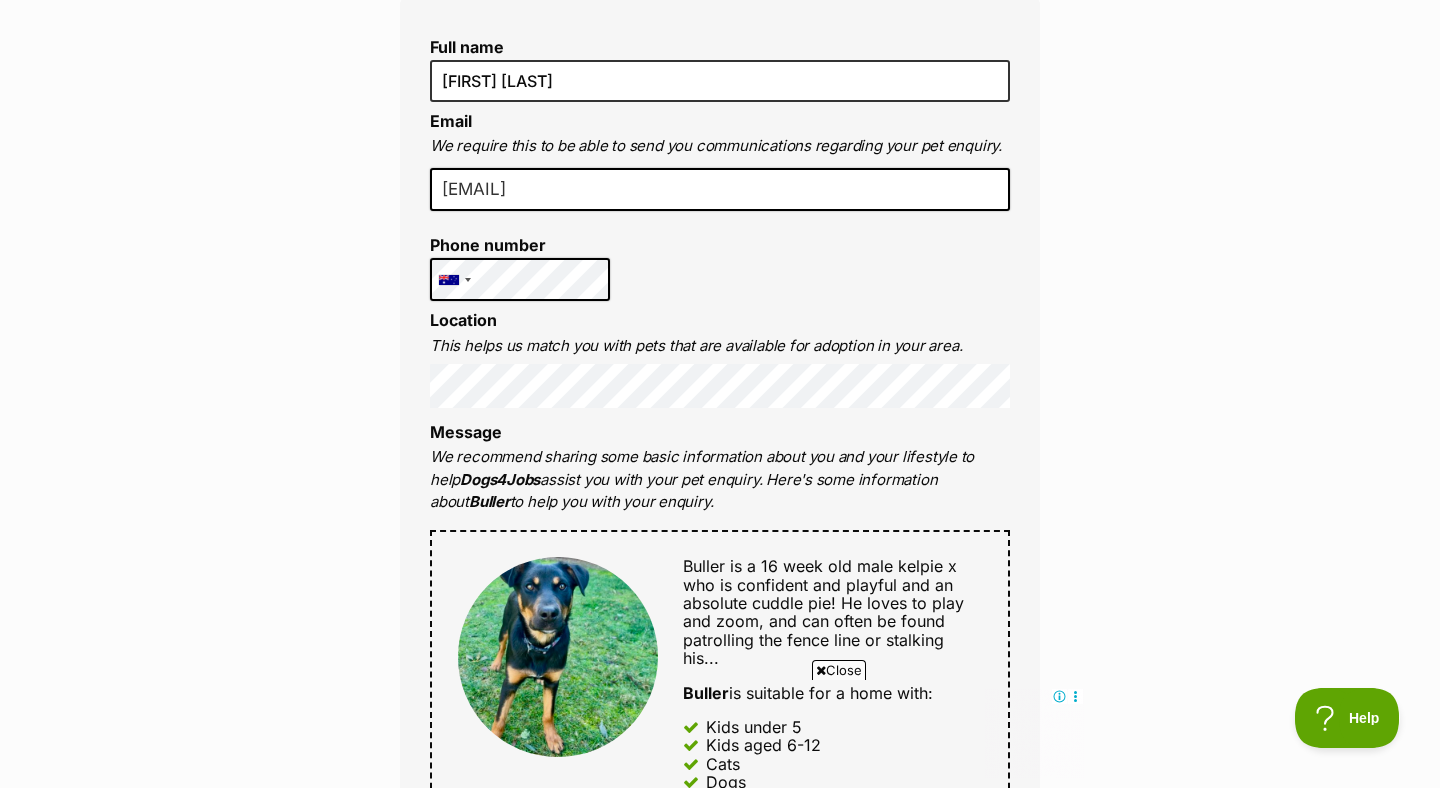 click on "We recommend sharing some basic information about you and your lifestyle to help  Dogs4Jobs  assist you with your pet enquiry. Here's some information about  [NAME]  to help you with your enquiry." at bounding box center (720, 480) 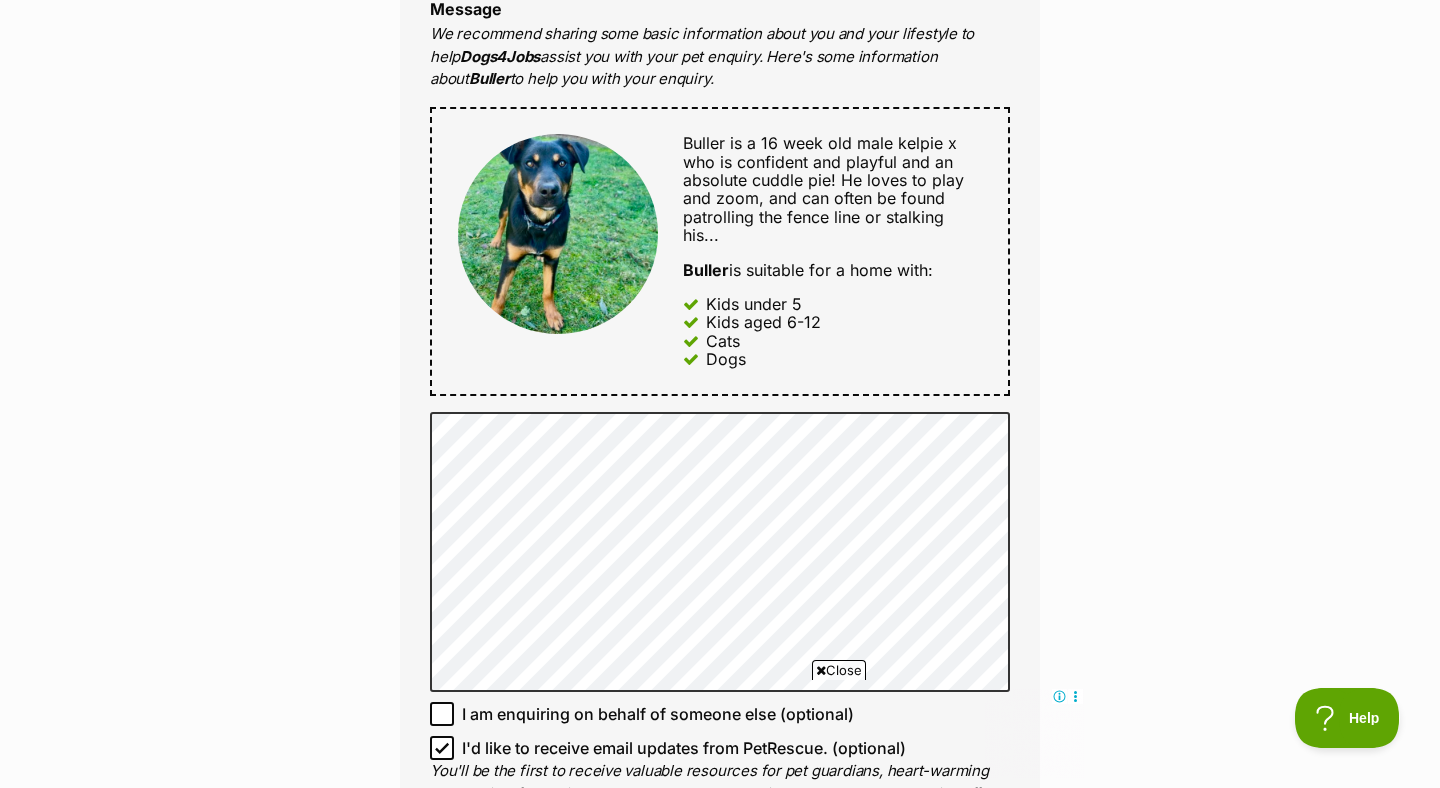 scroll, scrollTop: 1019, scrollLeft: 0, axis: vertical 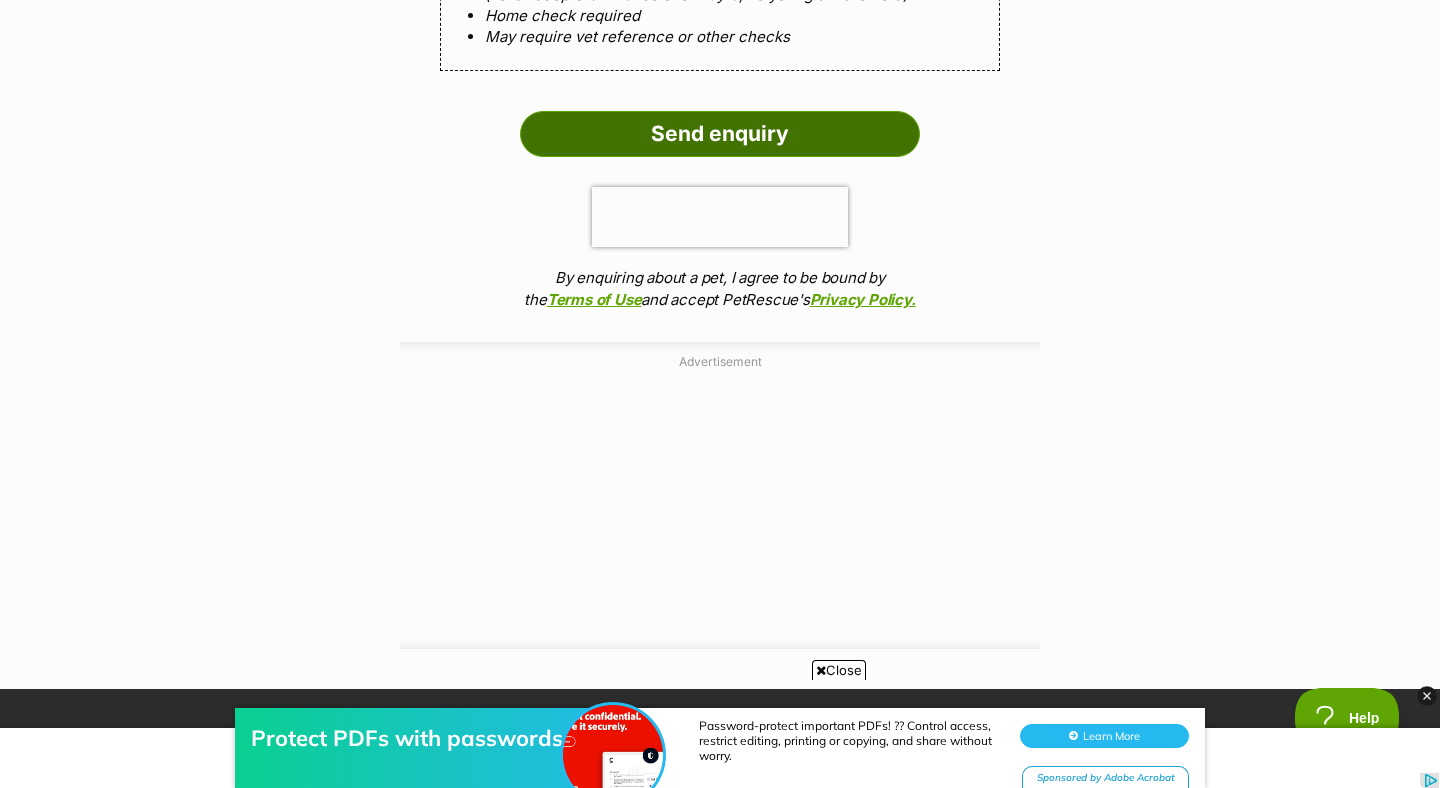 click on "Send enquiry" at bounding box center [720, 134] 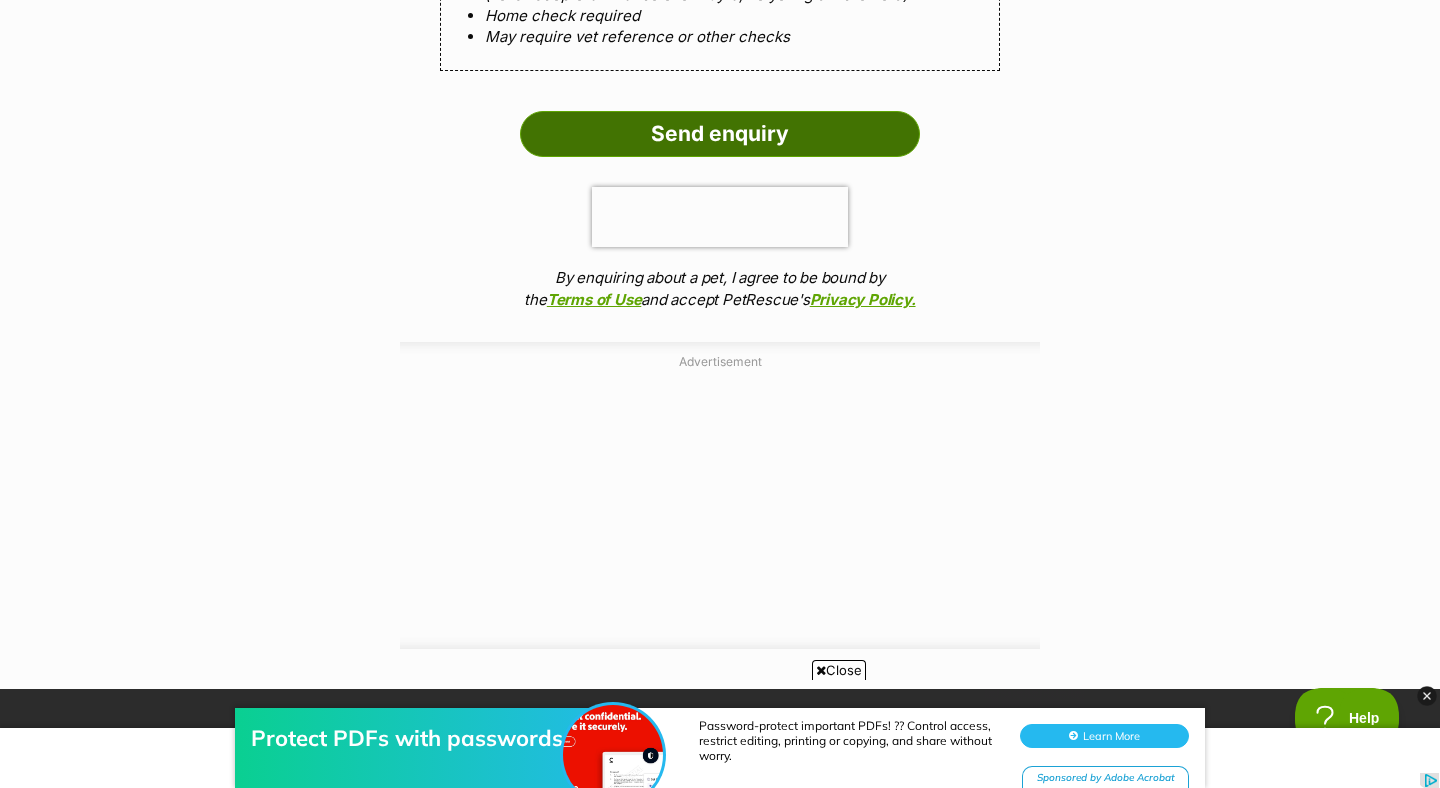 click on "Send enquiry" at bounding box center (720, 134) 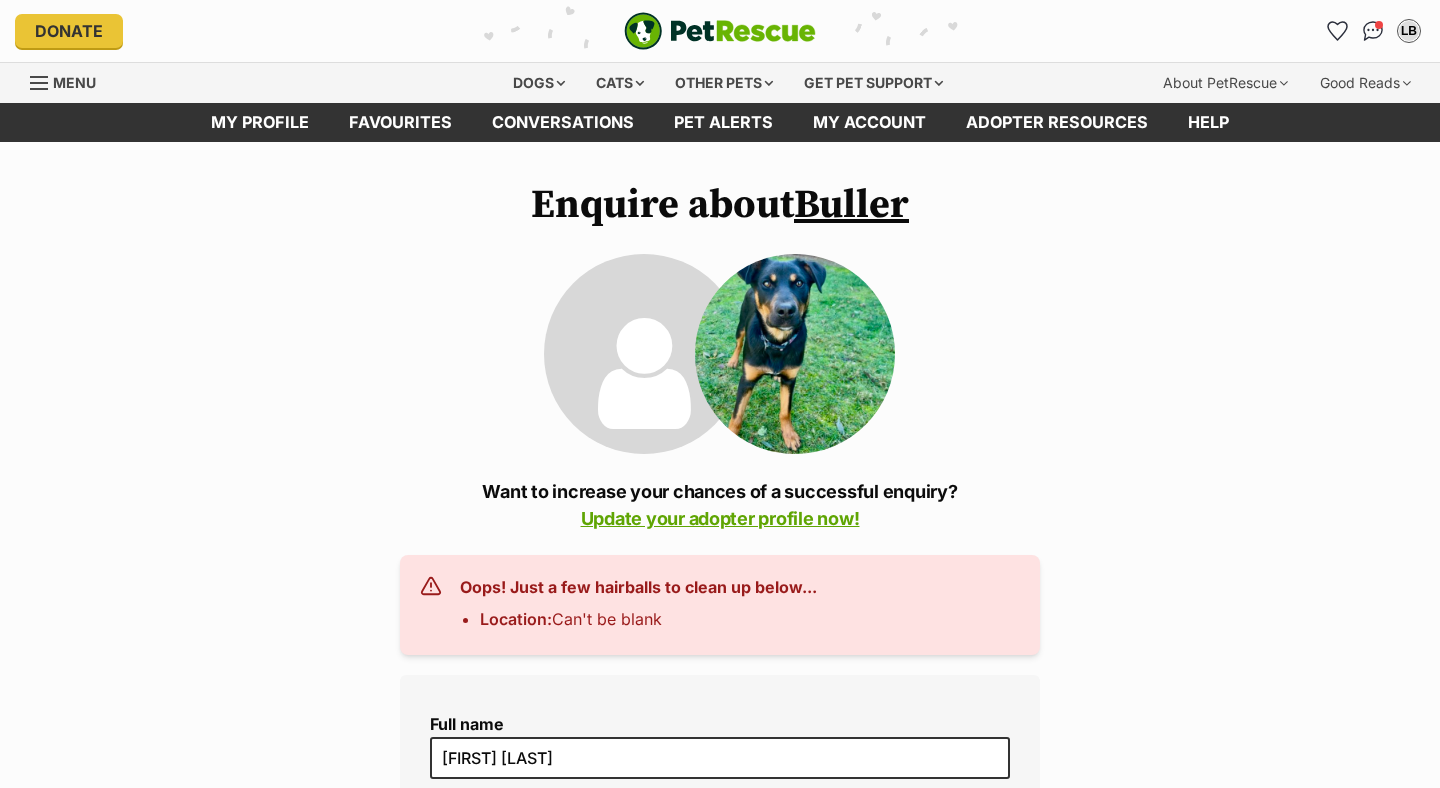 scroll, scrollTop: 0, scrollLeft: 0, axis: both 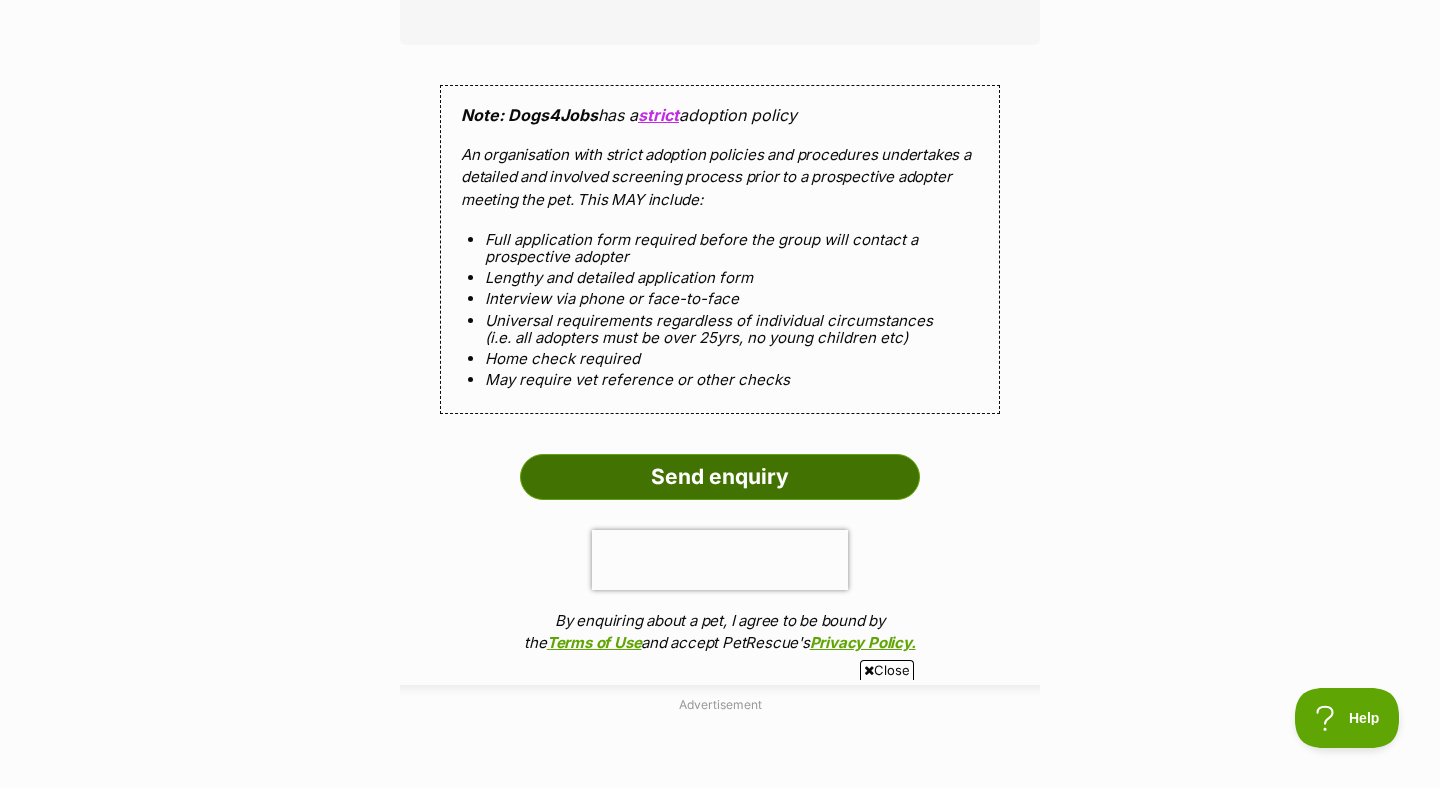 click on "Send enquiry" at bounding box center (720, 477) 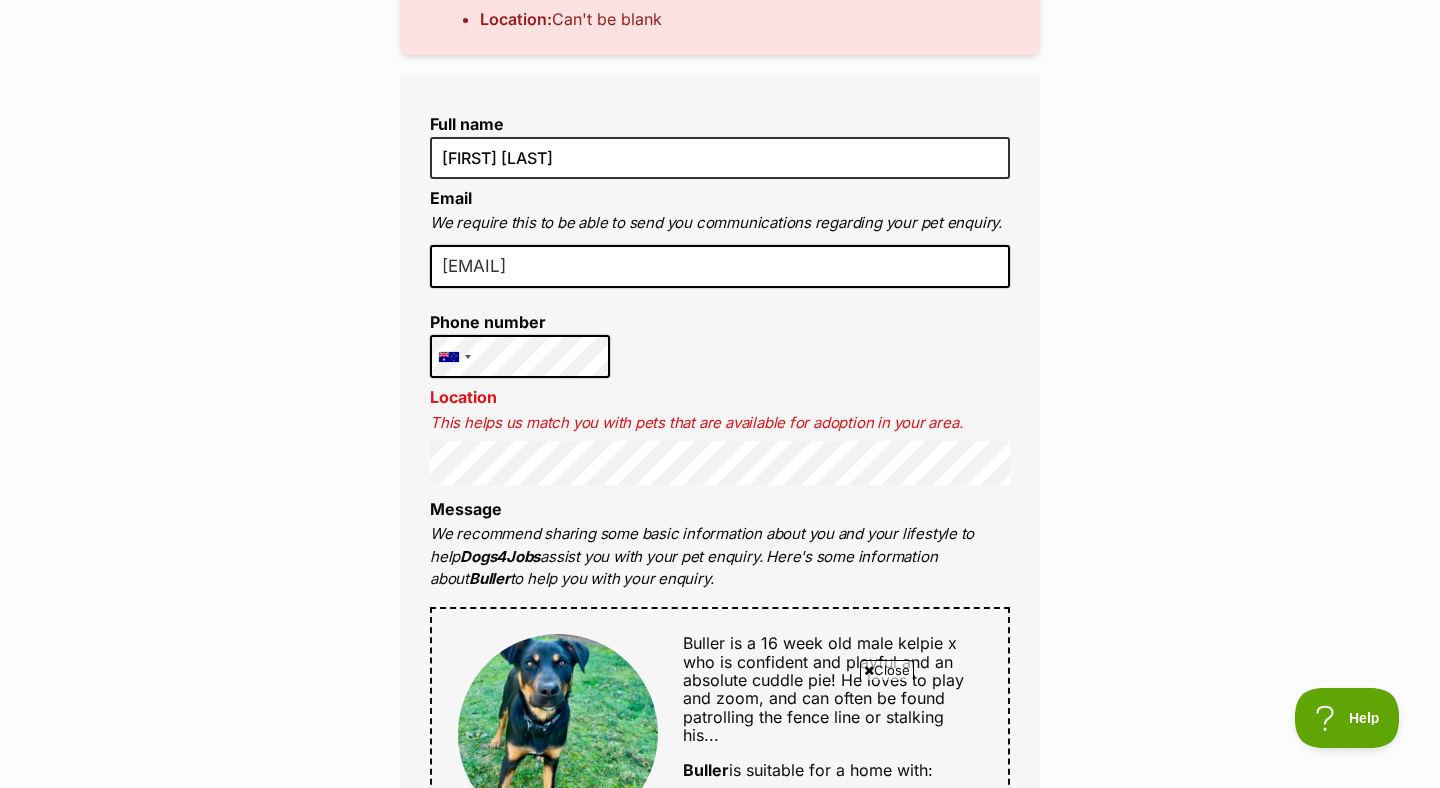 scroll, scrollTop: 457, scrollLeft: 0, axis: vertical 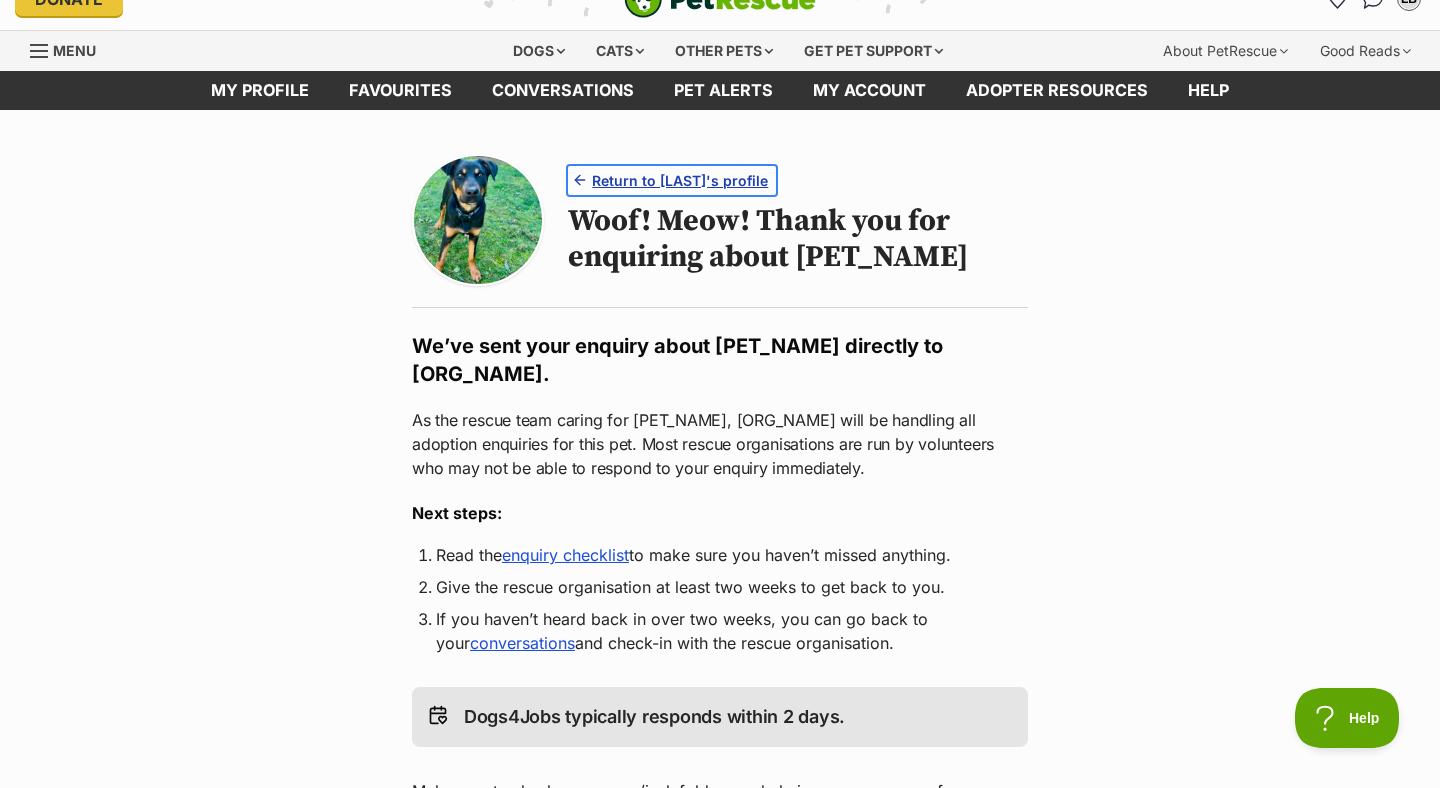 click on "Return to [LAST]'s profile" at bounding box center (672, 180) 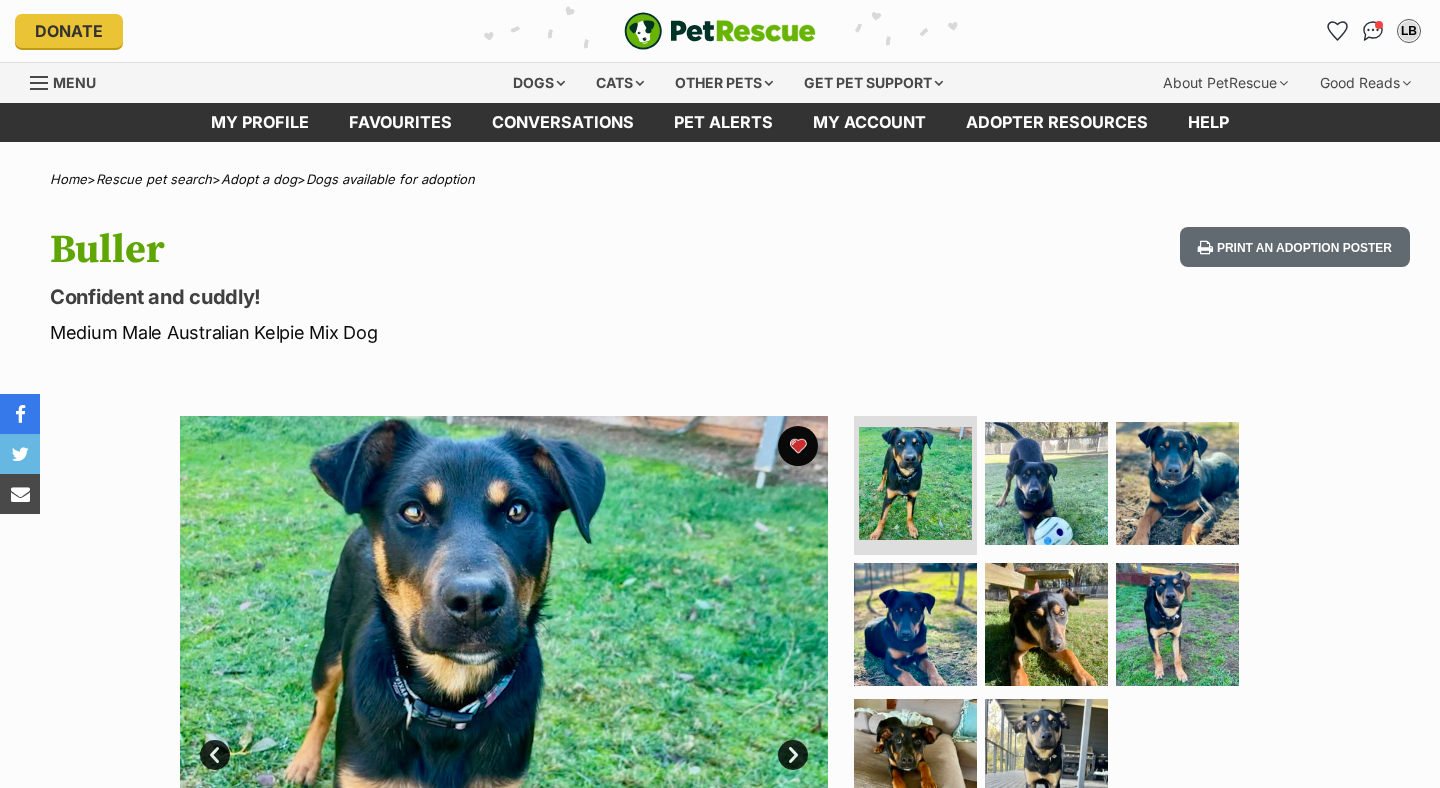 scroll, scrollTop: 0, scrollLeft: 0, axis: both 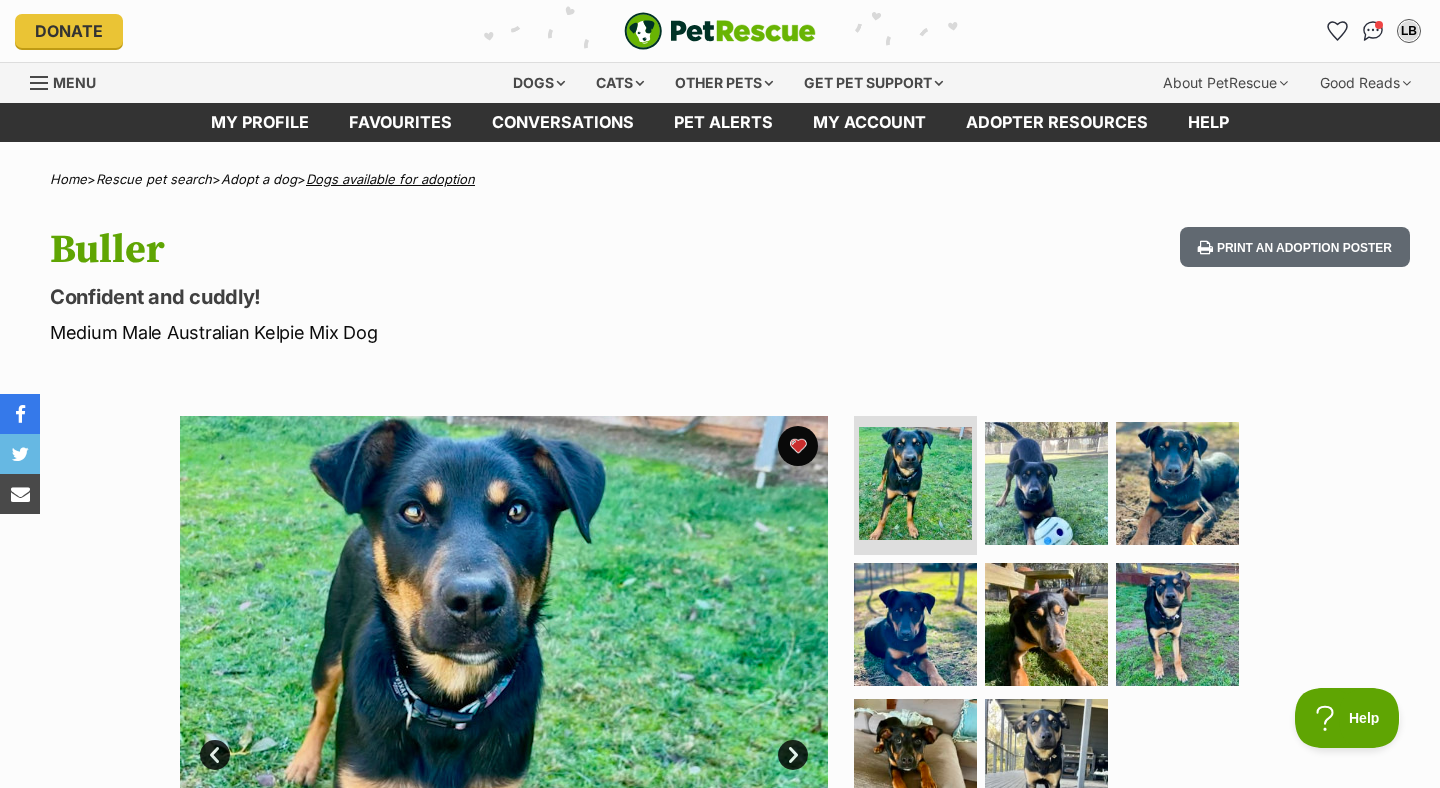 click on "Dogs available for adoption" at bounding box center (390, 179) 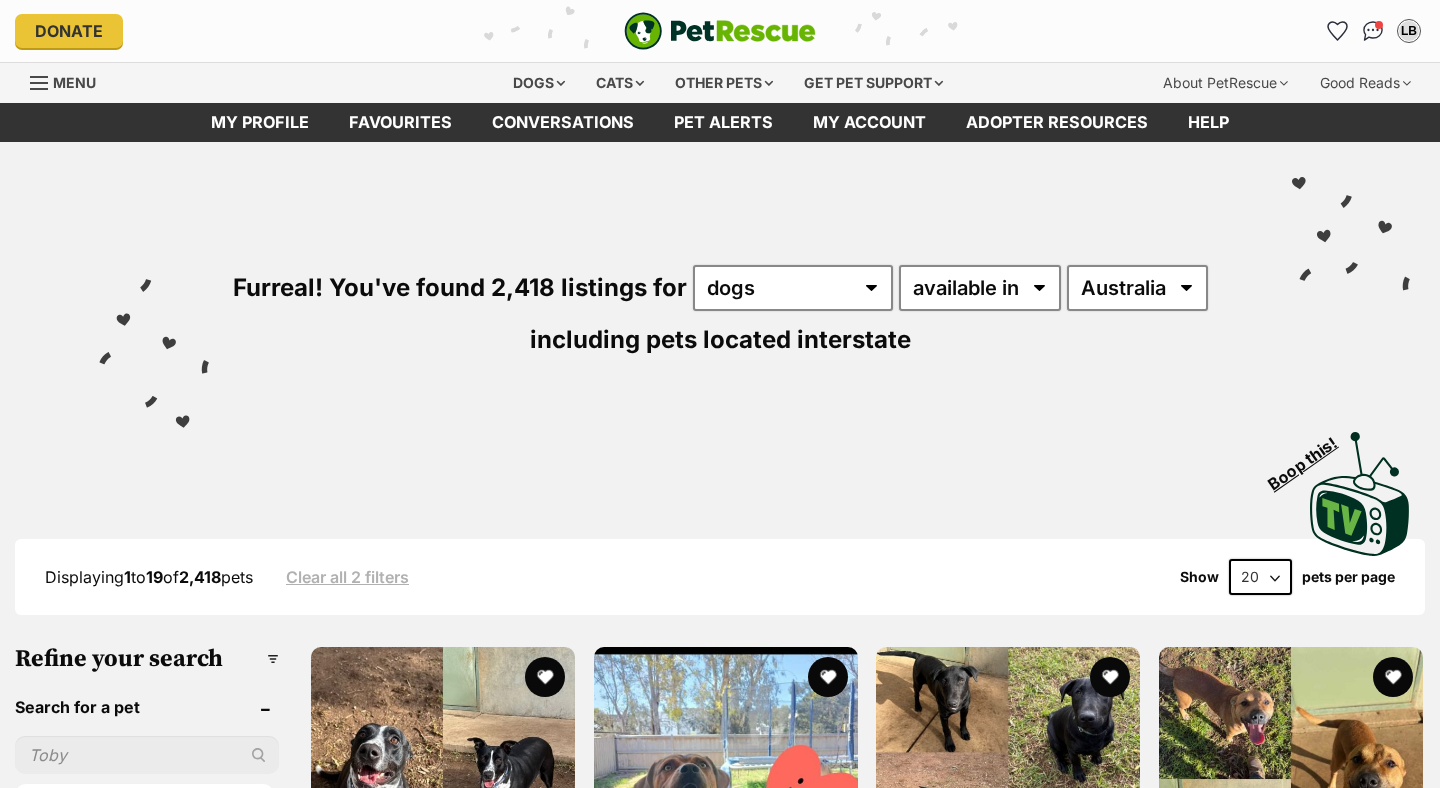scroll, scrollTop: 62, scrollLeft: 0, axis: vertical 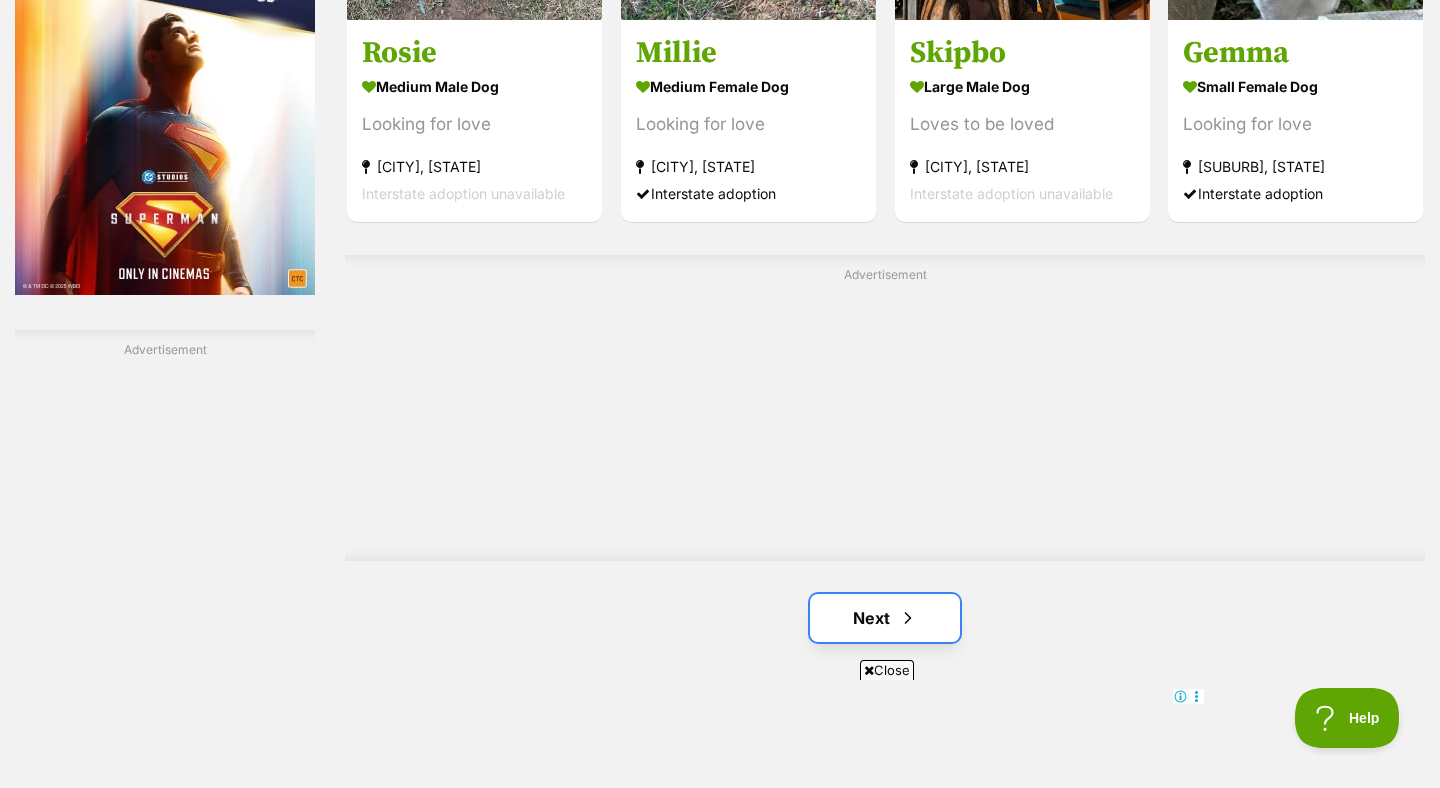 click on "Next" at bounding box center [885, 618] 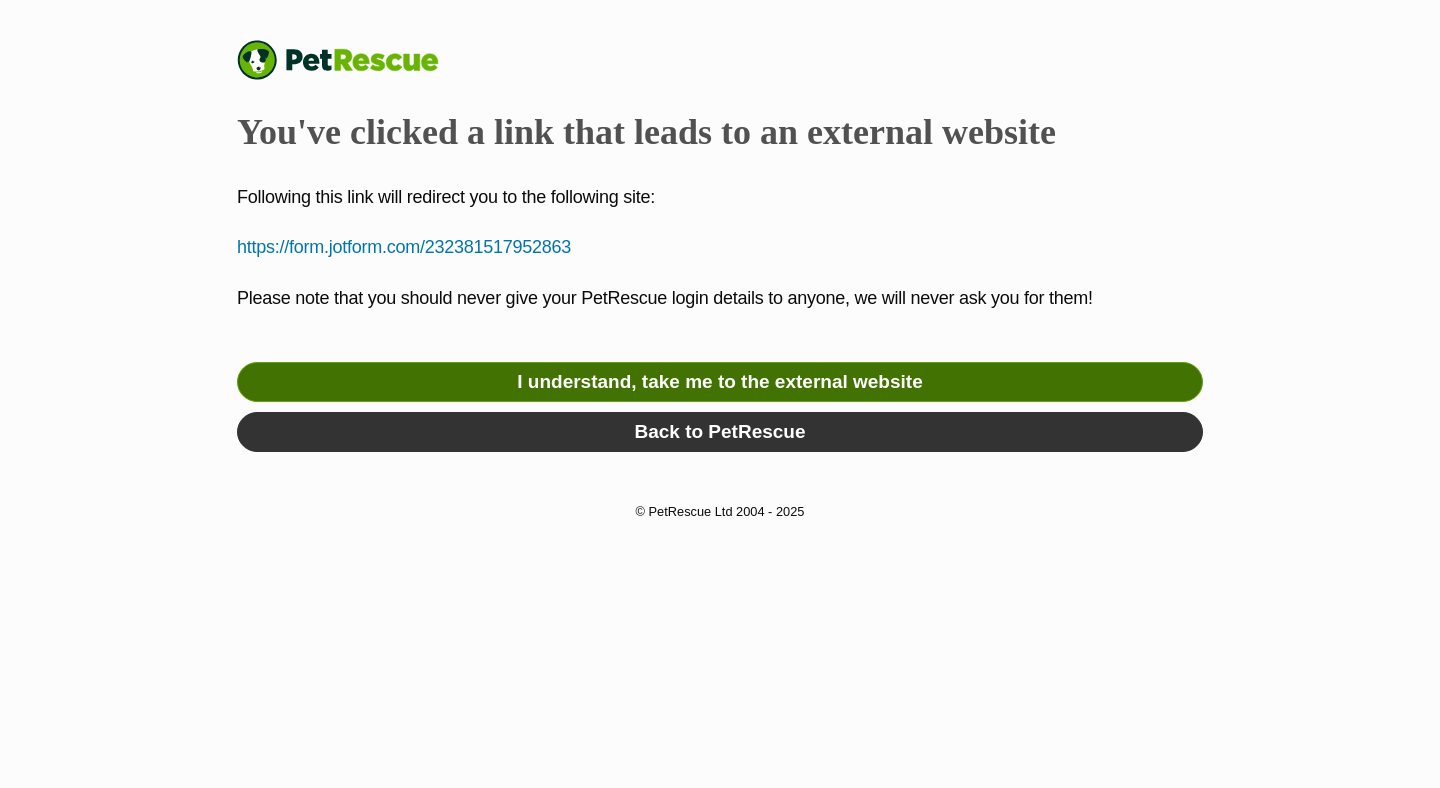 scroll, scrollTop: 0, scrollLeft: 0, axis: both 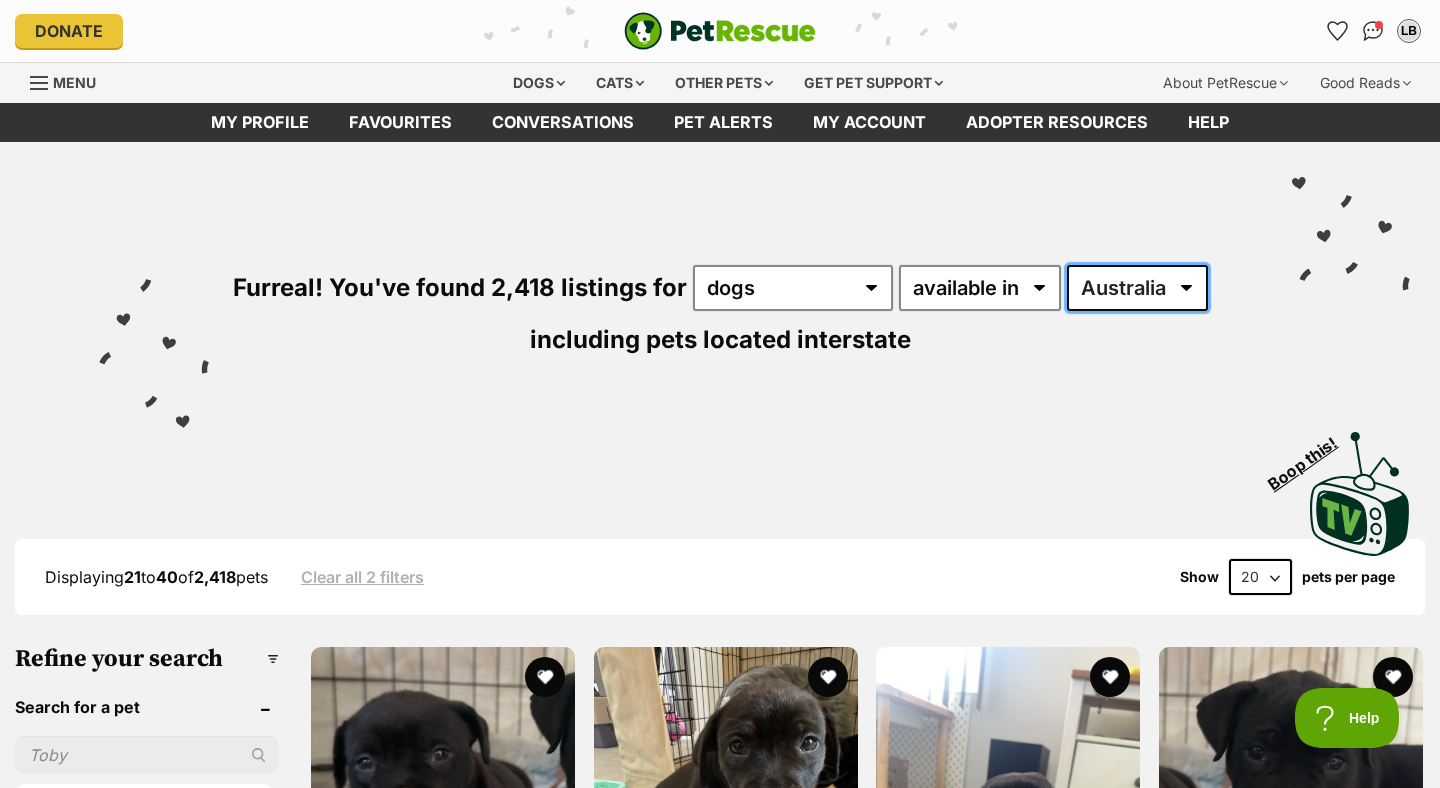 click on "Australia
ACT
NSW
NT
QLD
SA
TAS
VIC
WA" at bounding box center (1137, 288) 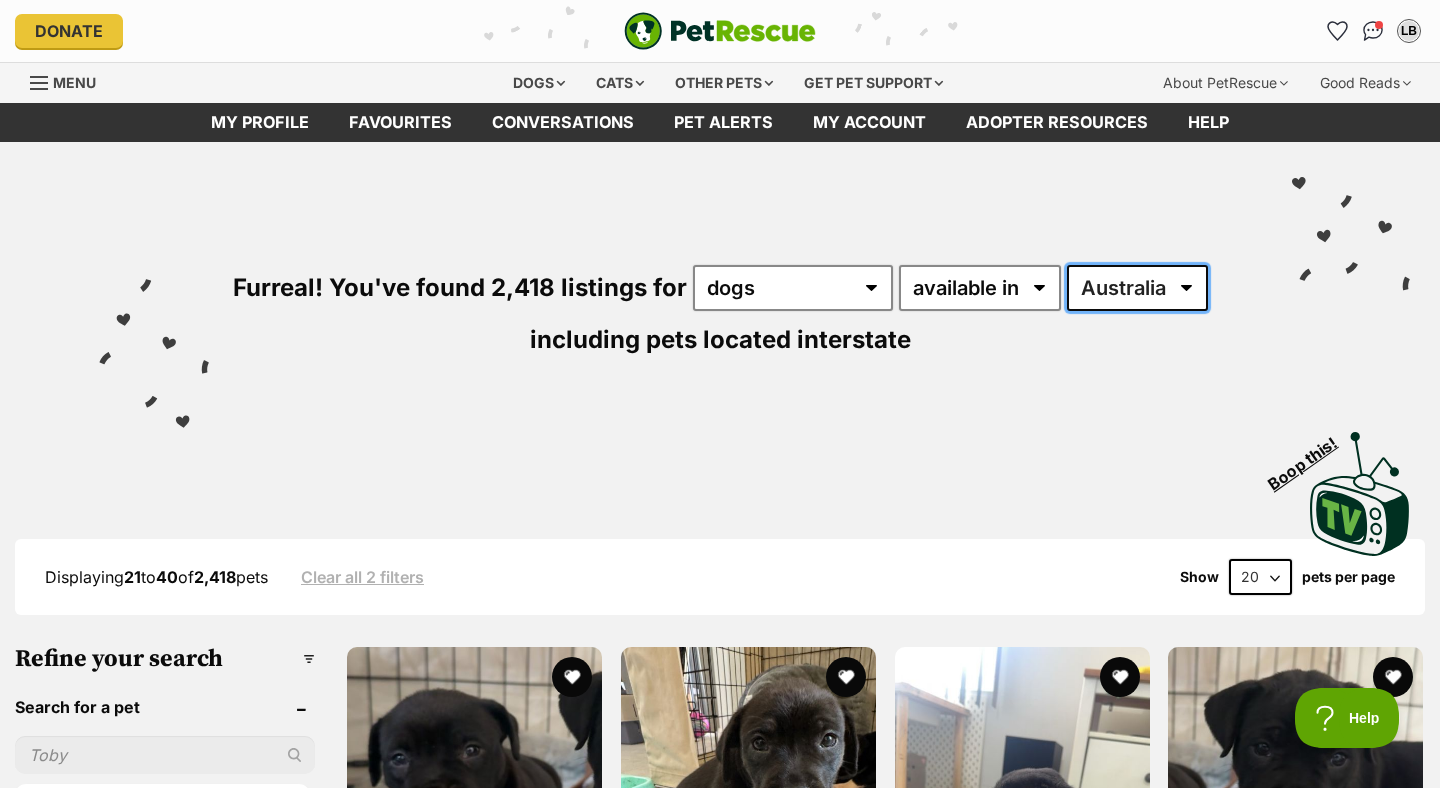 scroll, scrollTop: 150, scrollLeft: 0, axis: vertical 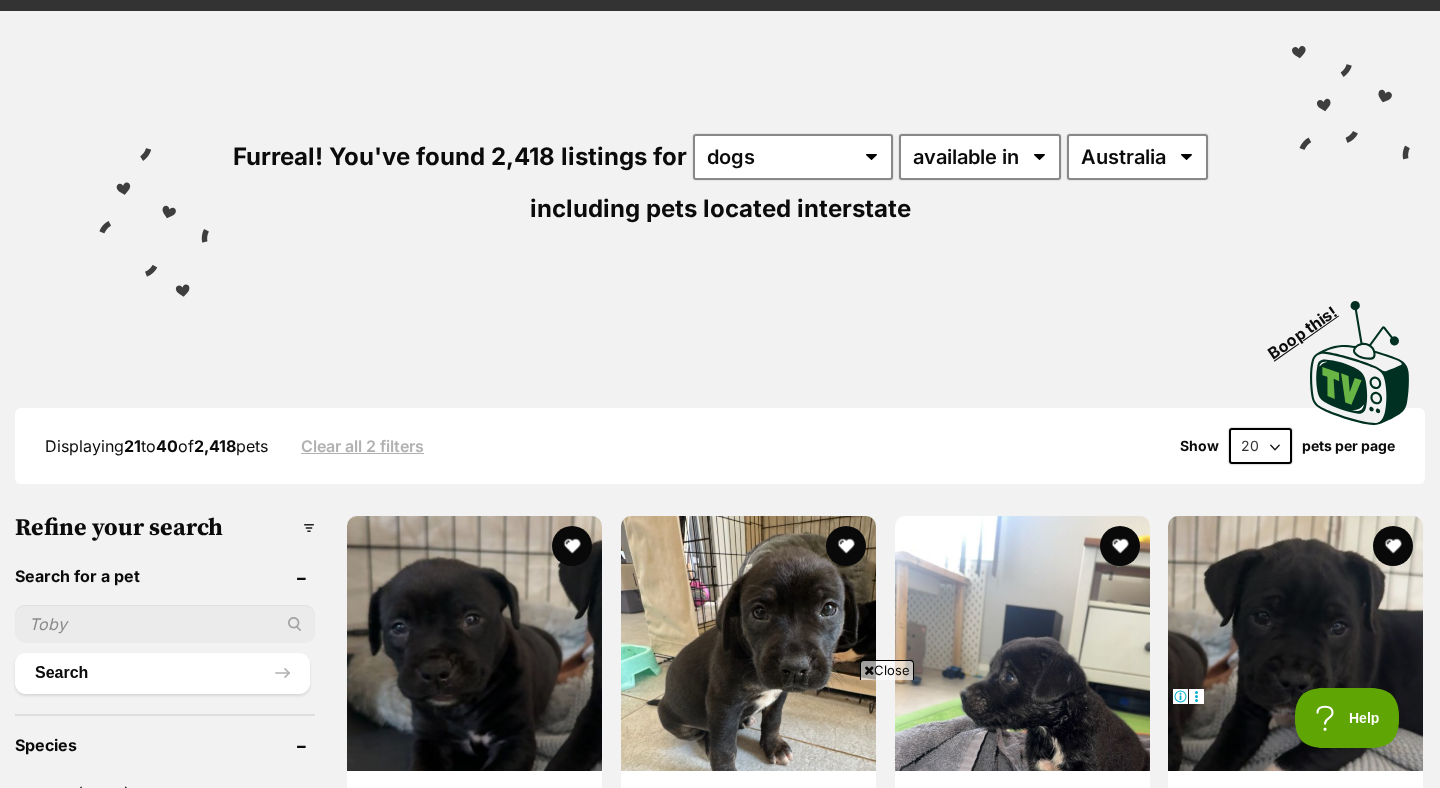 click on "Furreal! You've found 2,418 listings for
any type of pet
cats
dogs
other pets
available in
located in
Australia
ACT
NSW
NT
QLD
SA
TAS
VIC
WA
including pets located interstate" at bounding box center [720, 147] 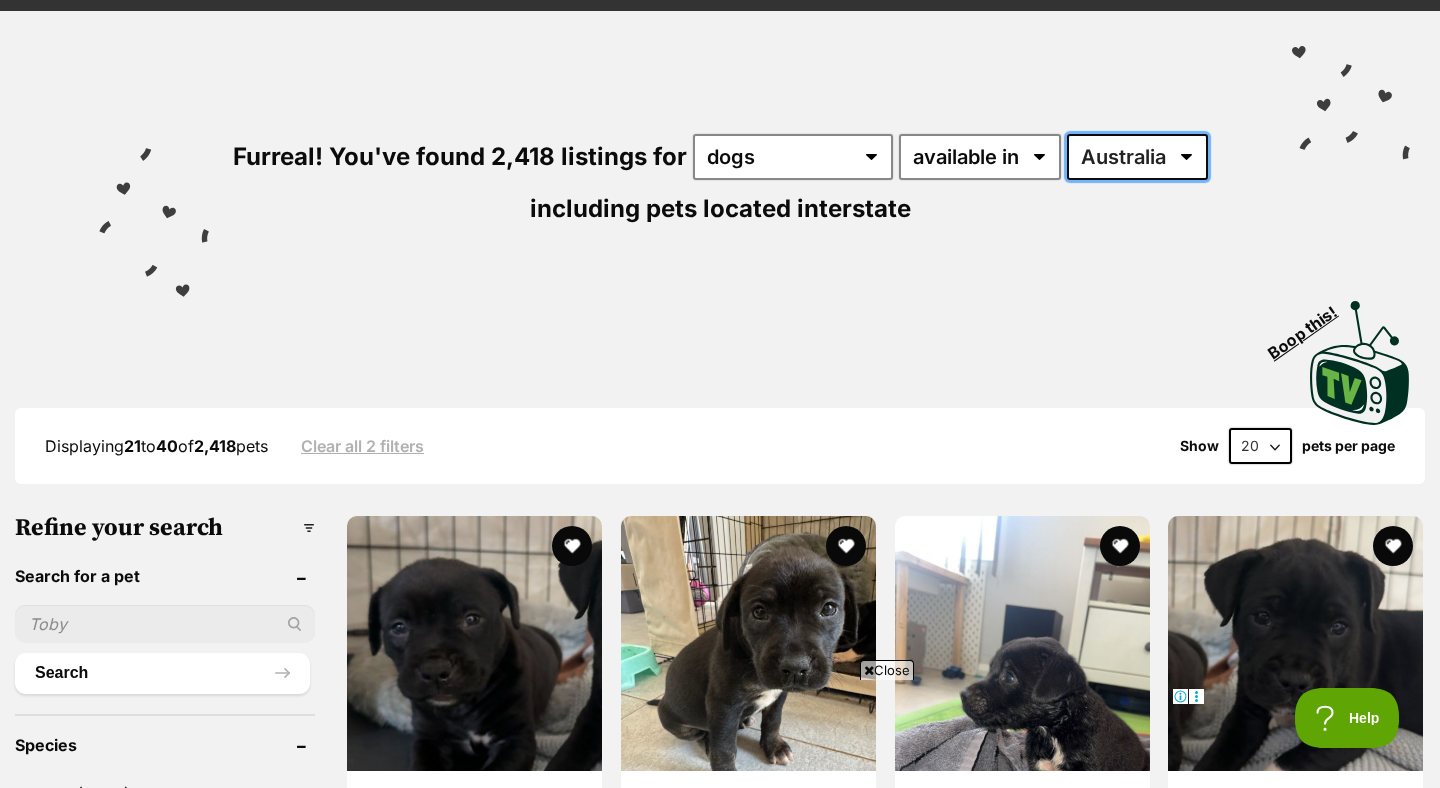 click on "Australia
ACT
NSW
NT
QLD
SA
TAS
VIC
WA" at bounding box center [1137, 157] 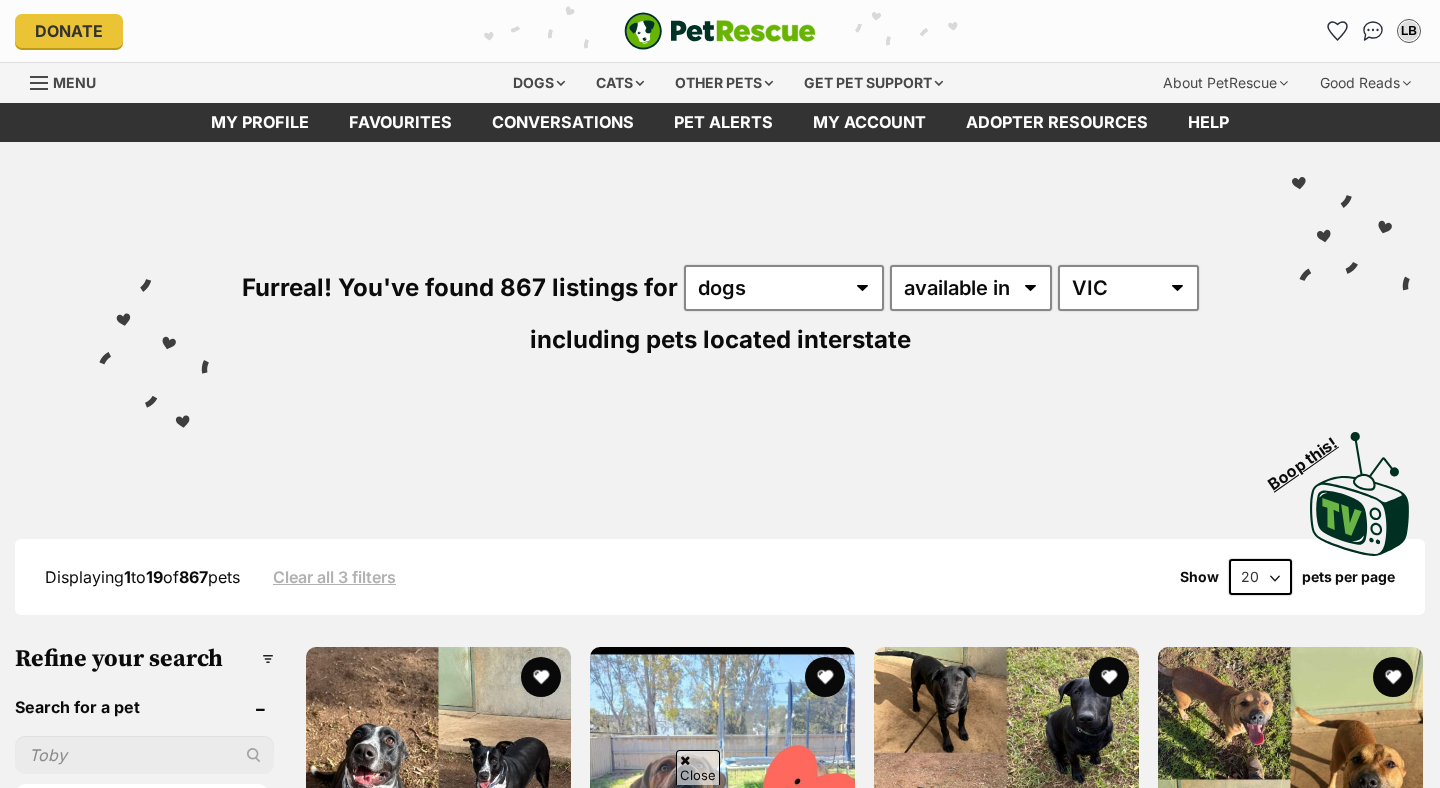 scroll, scrollTop: 951, scrollLeft: 0, axis: vertical 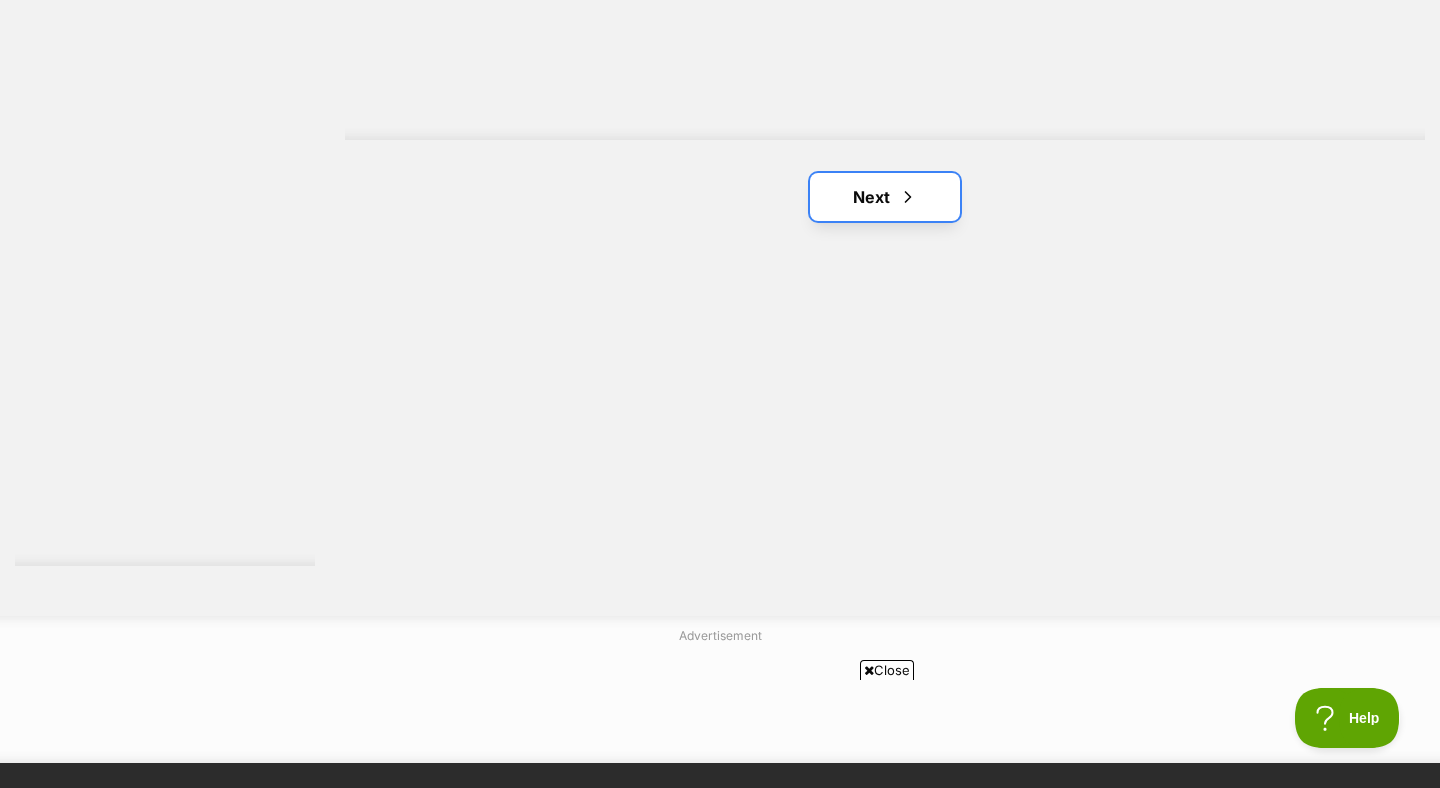 click at bounding box center [908, 197] 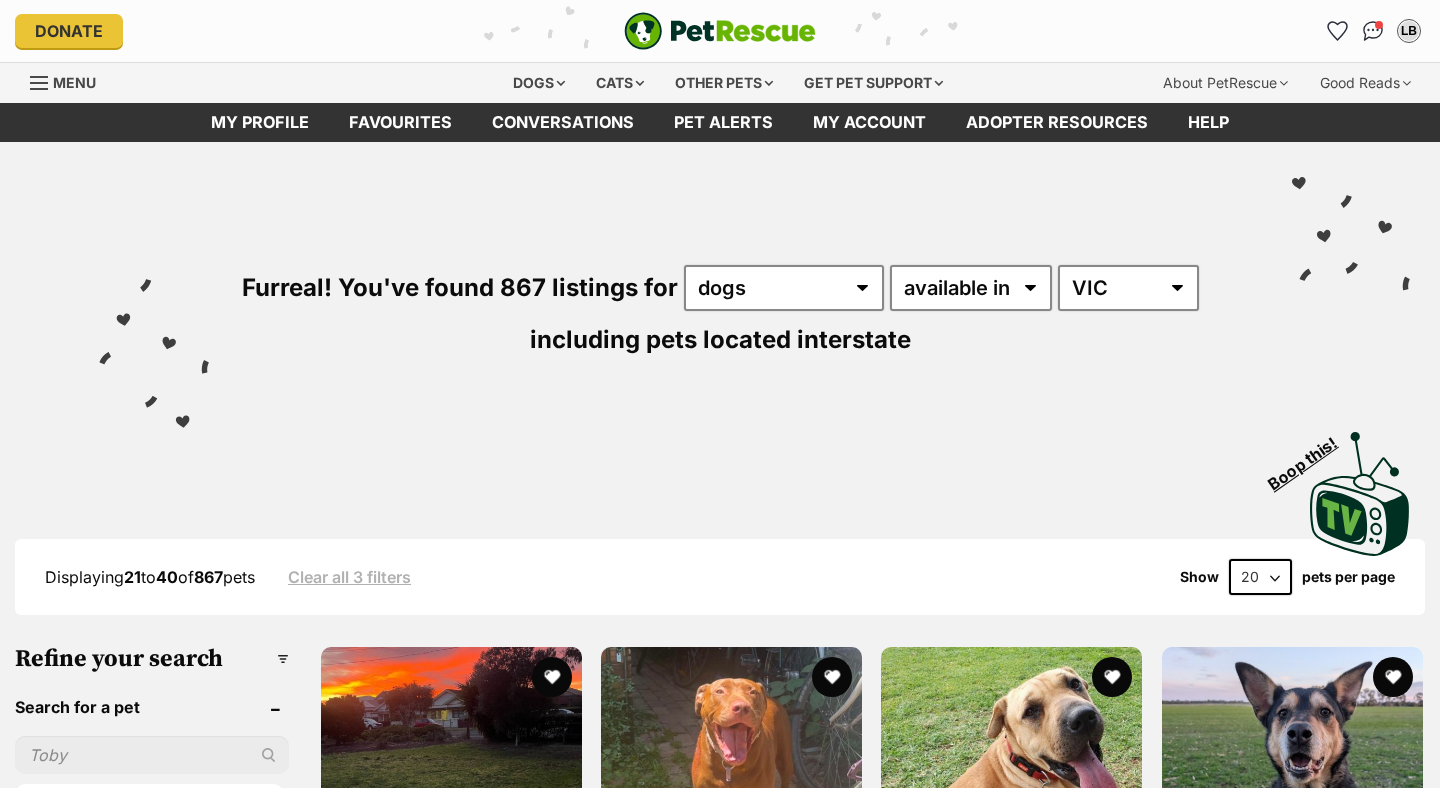 scroll, scrollTop: 0, scrollLeft: 0, axis: both 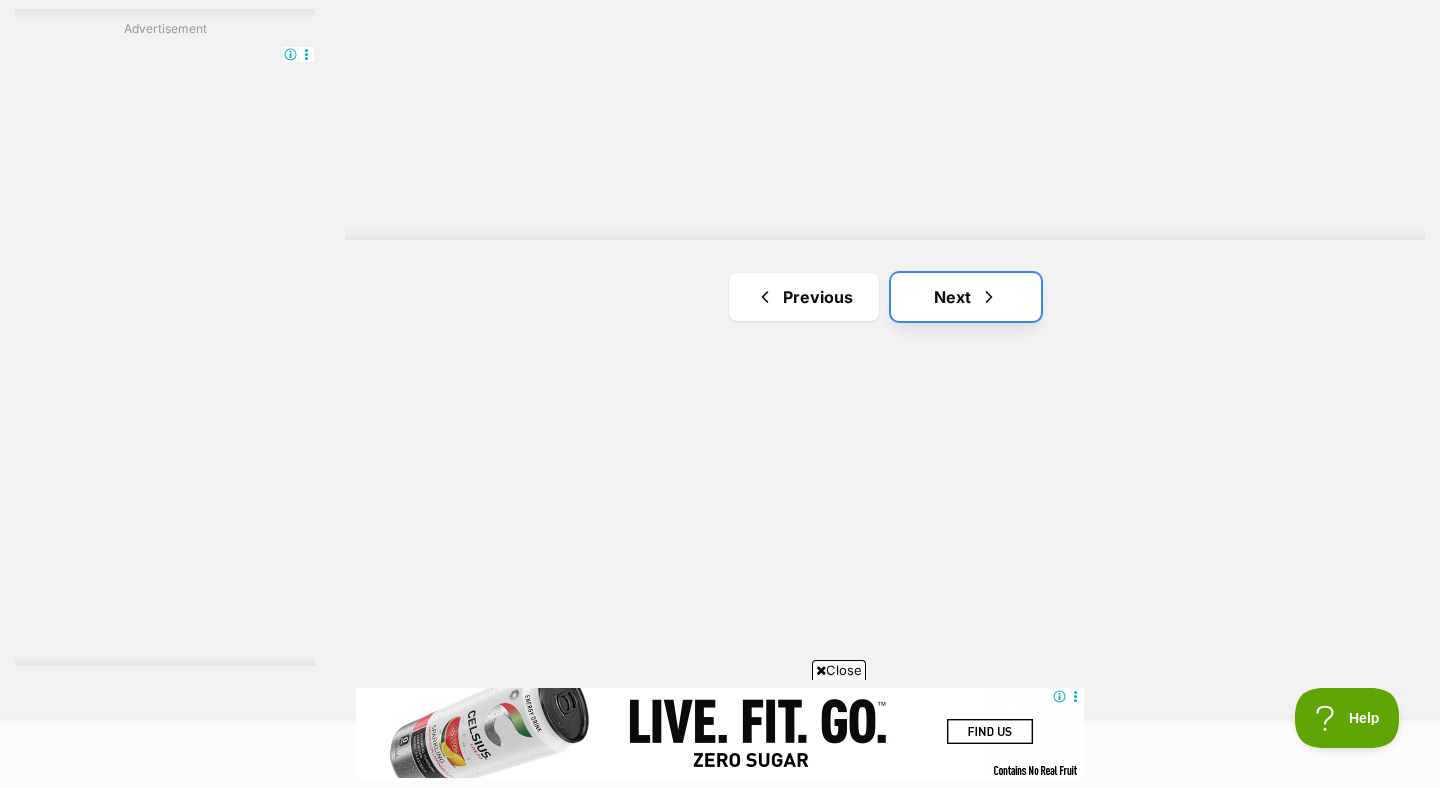 click on "Next" at bounding box center (966, 297) 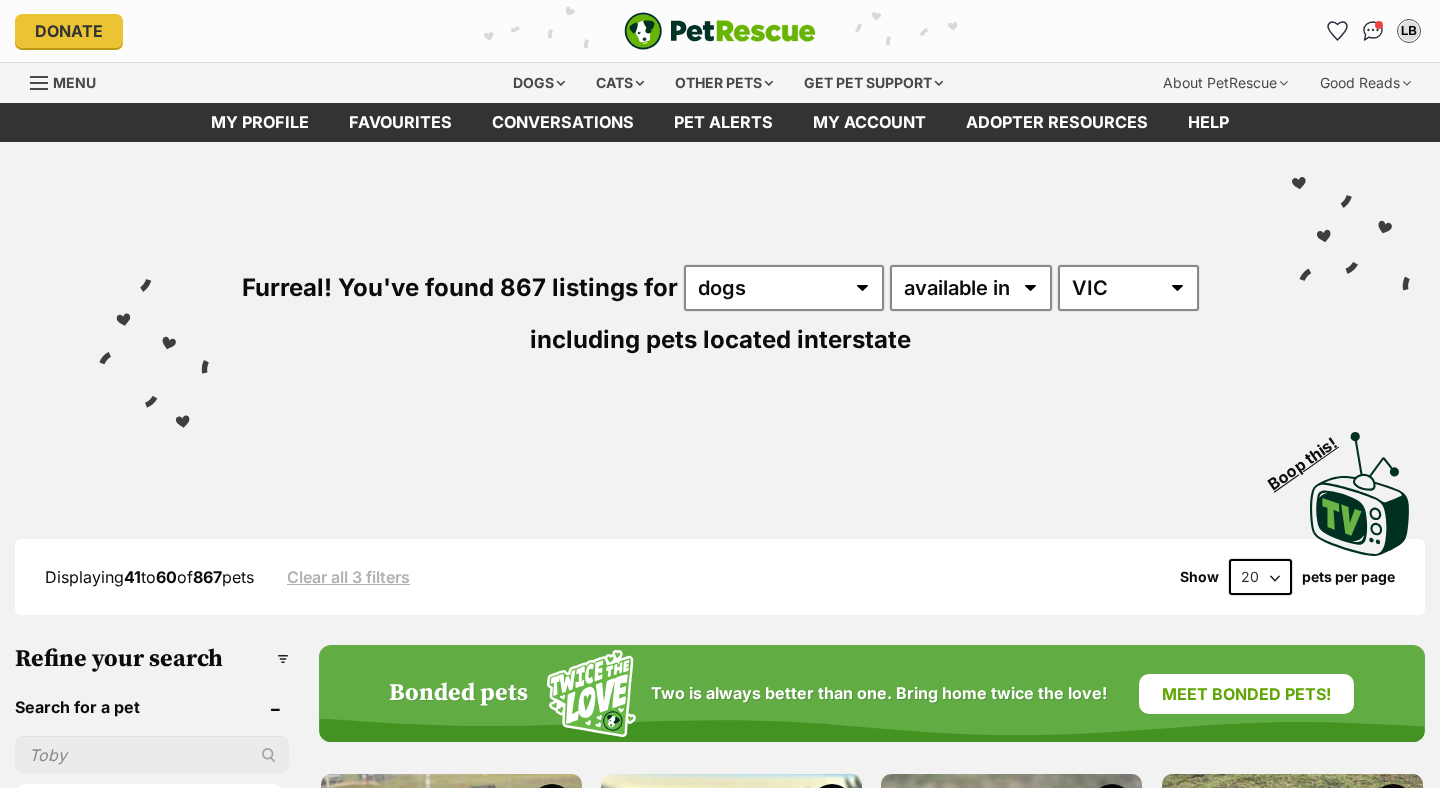 scroll, scrollTop: 0, scrollLeft: 0, axis: both 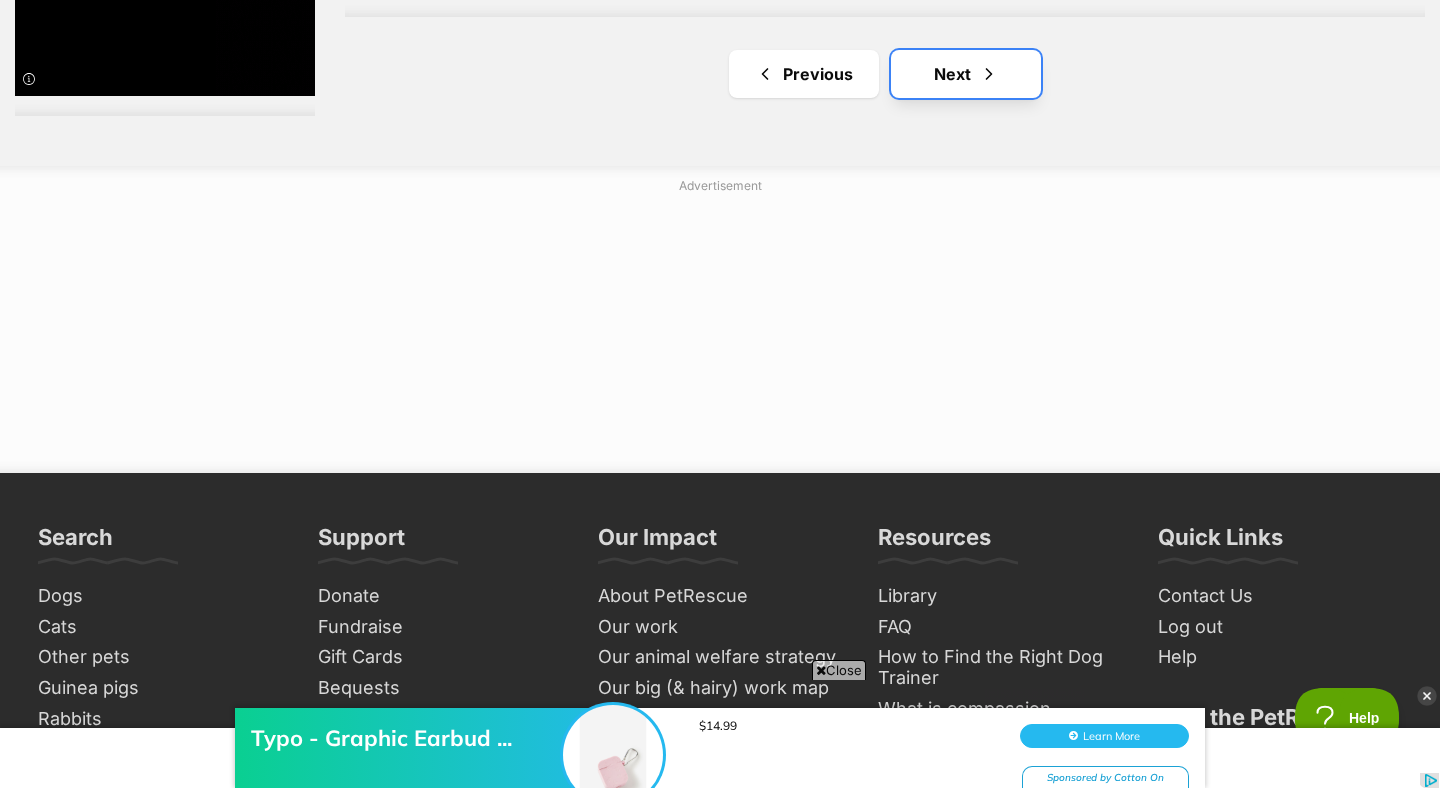 click at bounding box center [989, 74] 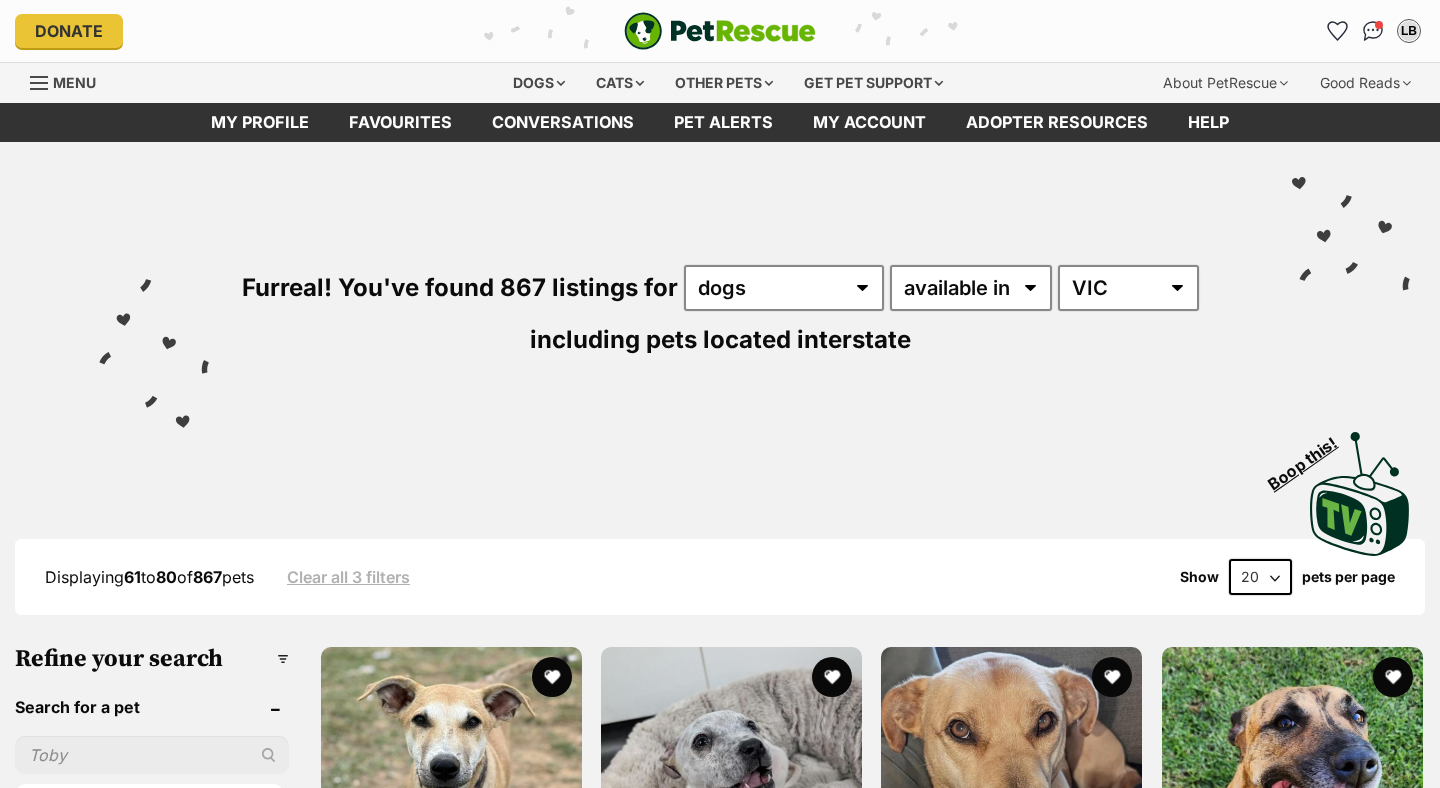 scroll, scrollTop: 491, scrollLeft: 0, axis: vertical 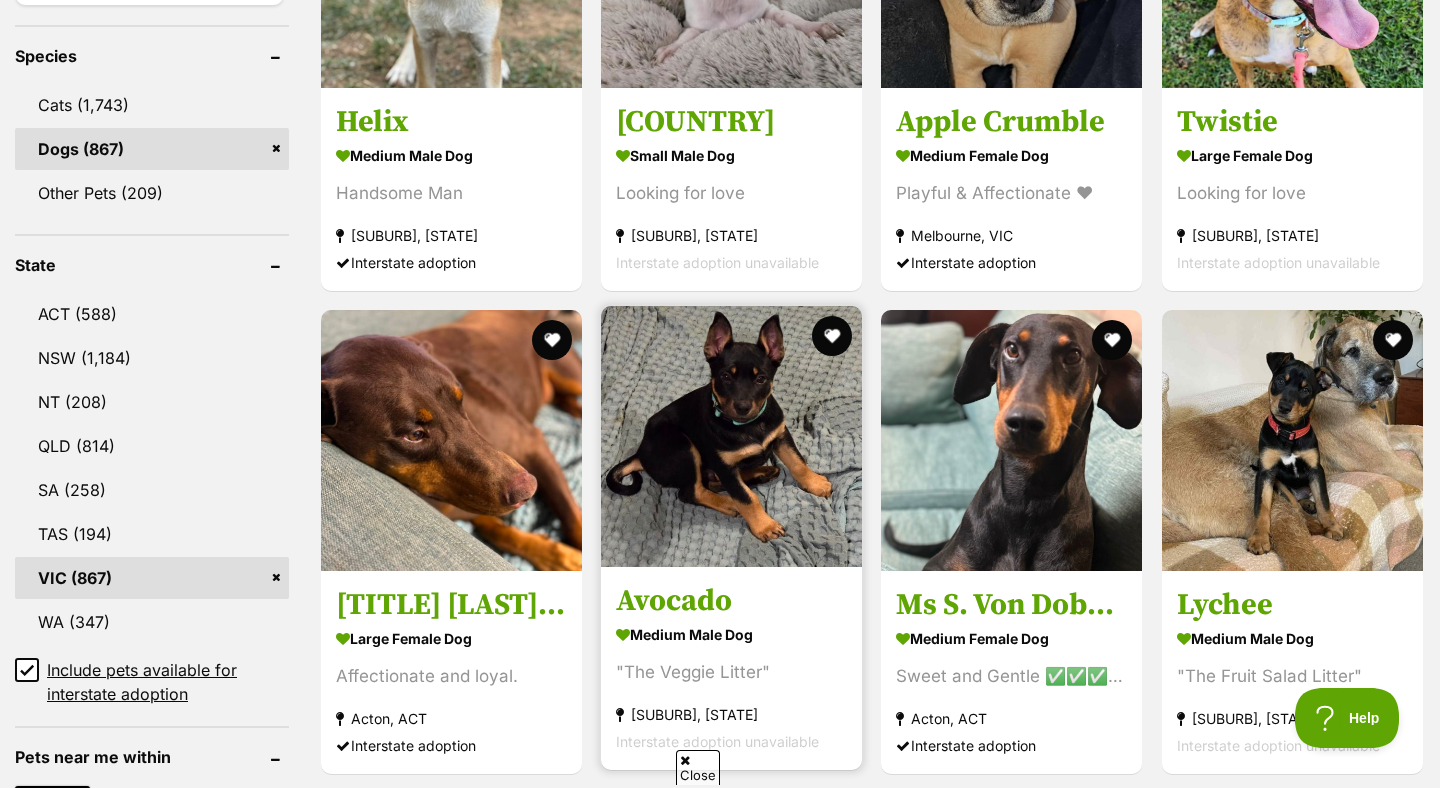 click at bounding box center (731, 436) 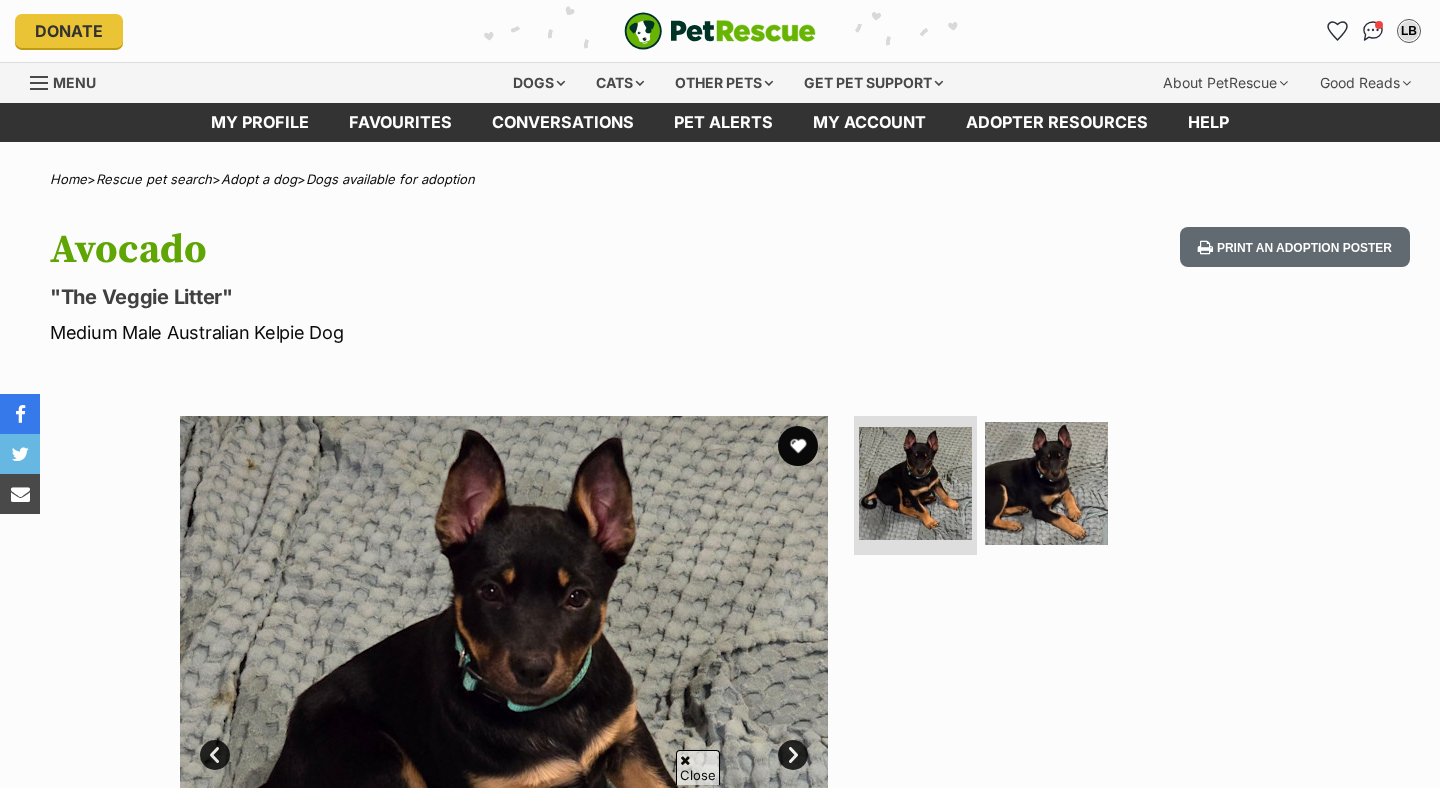 scroll, scrollTop: 130, scrollLeft: 0, axis: vertical 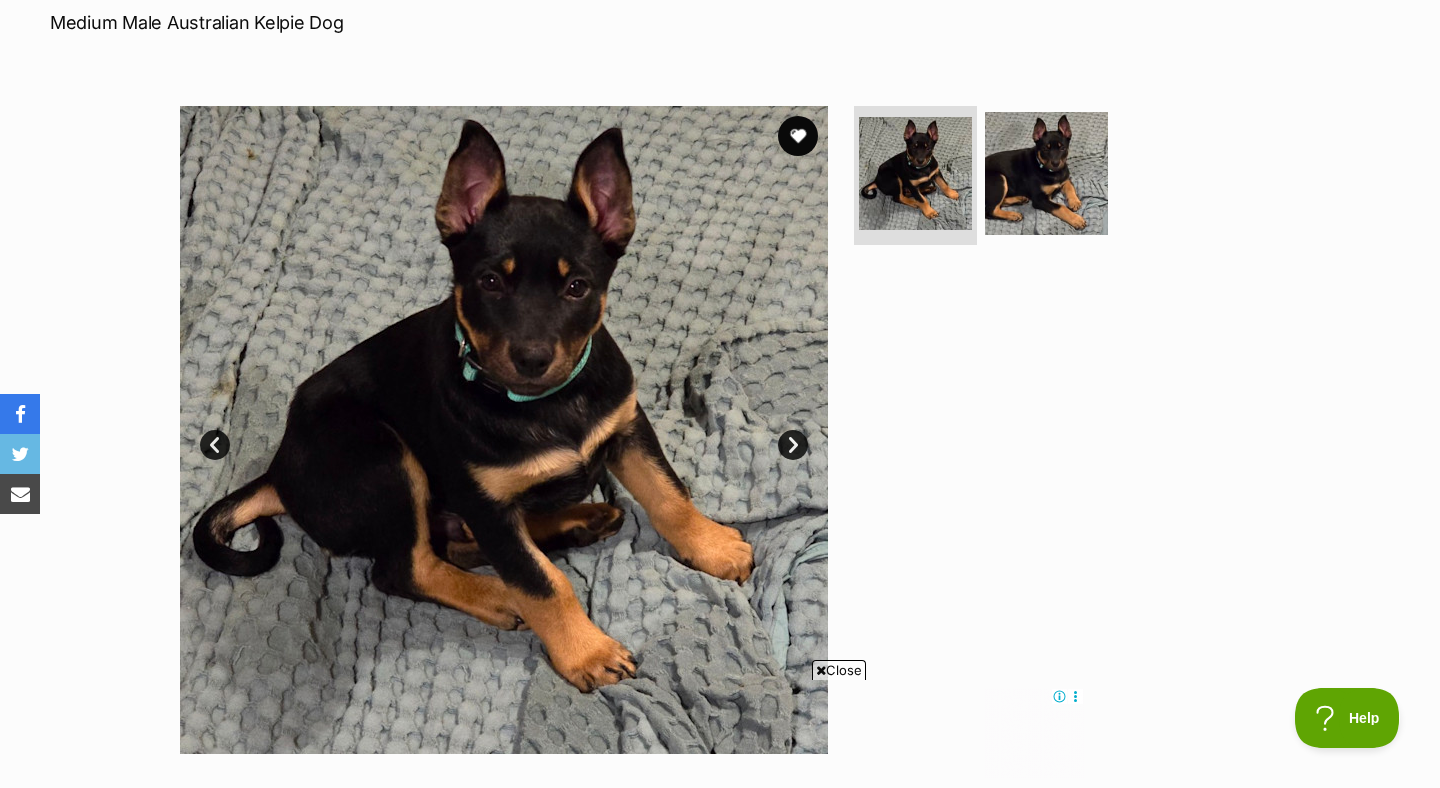 click at bounding box center (1055, 180) 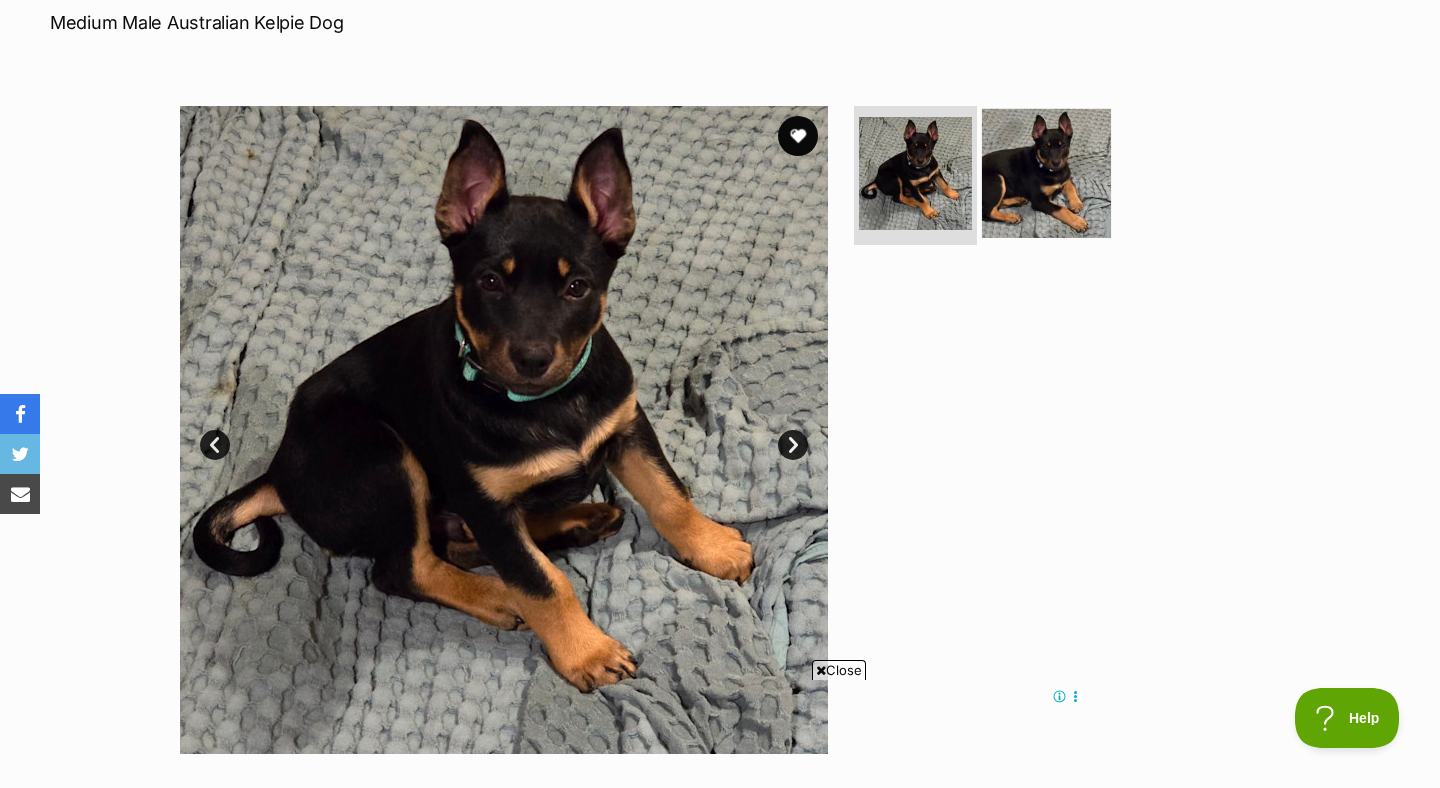 click at bounding box center (1046, 172) 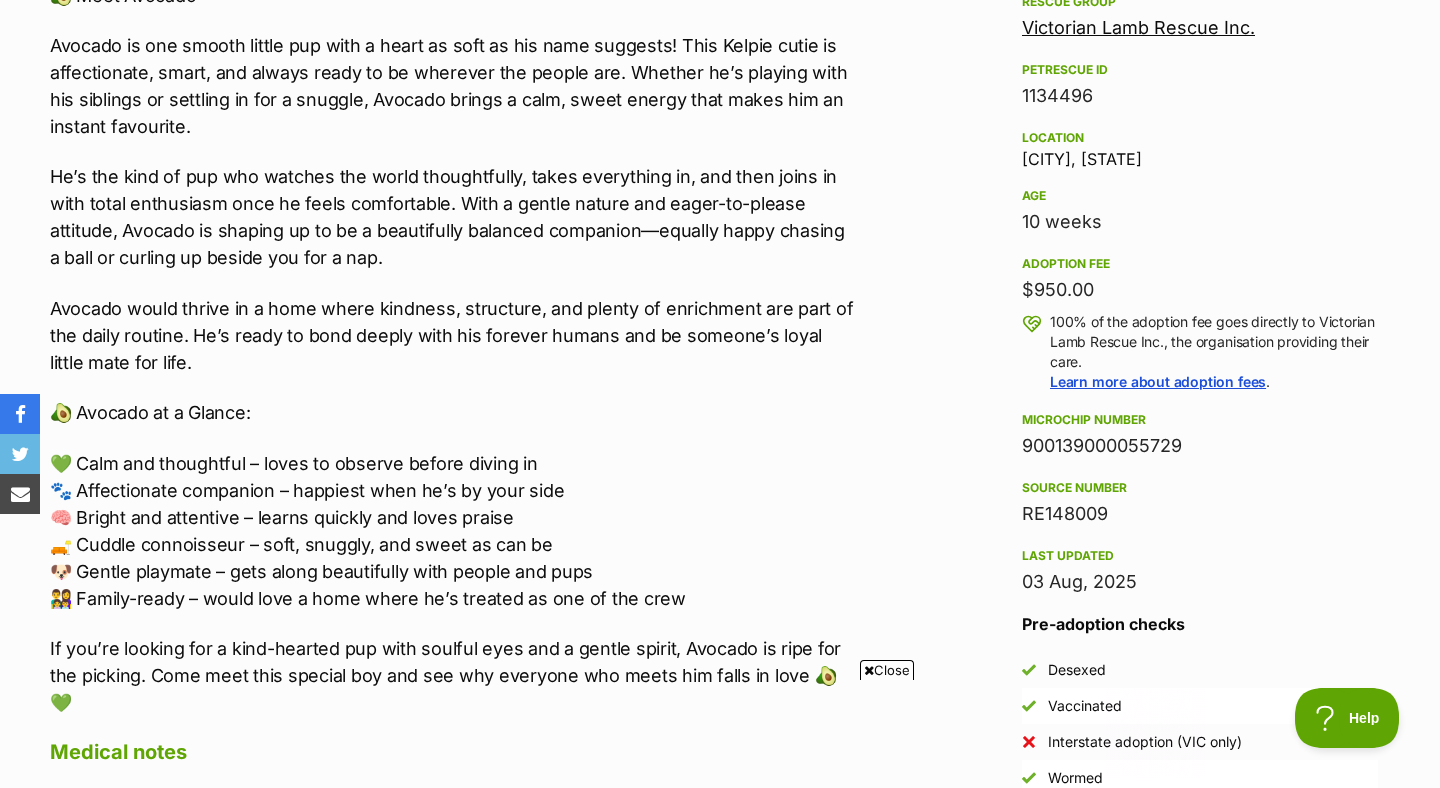 scroll, scrollTop: 0, scrollLeft: 0, axis: both 